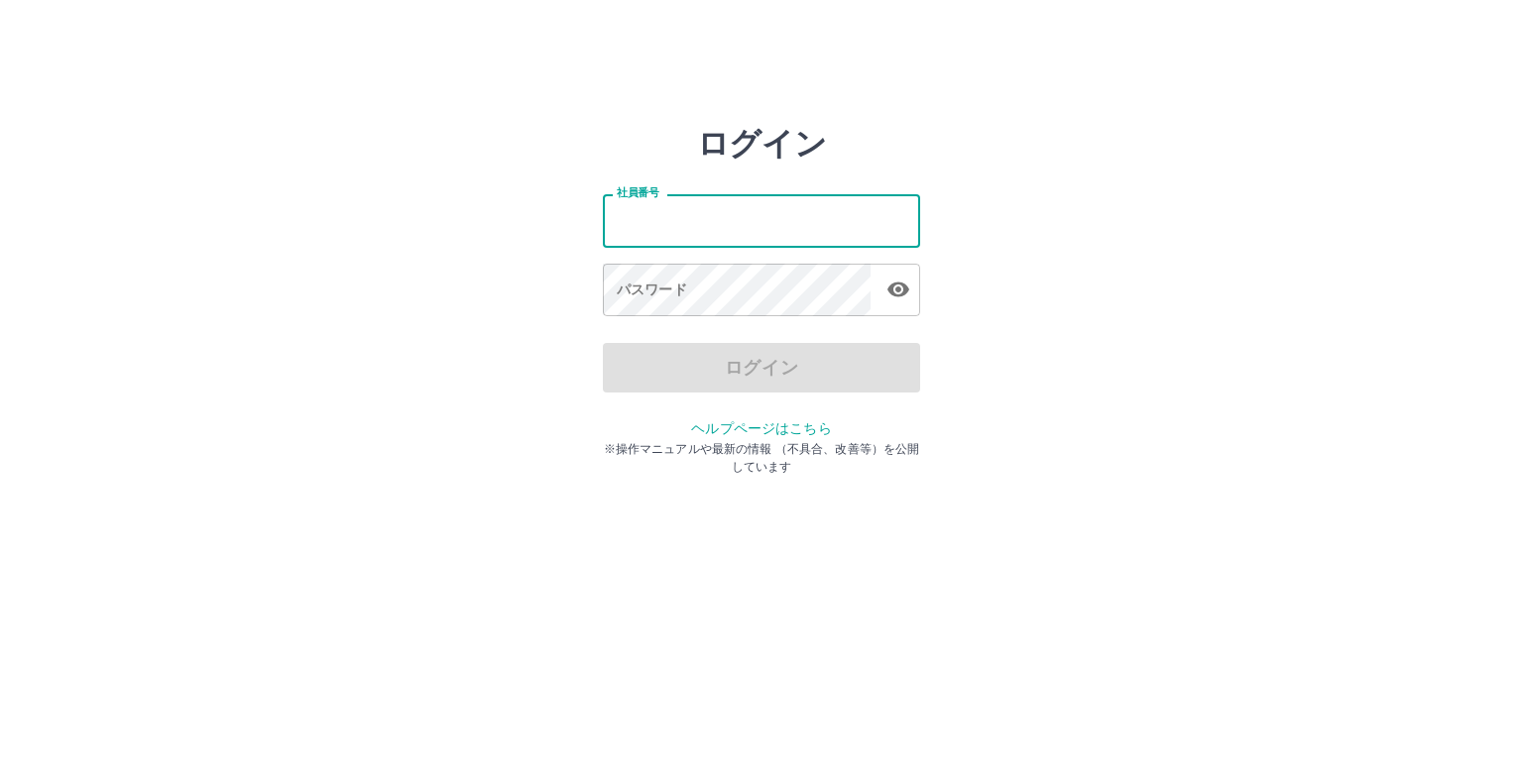 scroll, scrollTop: 0, scrollLeft: 0, axis: both 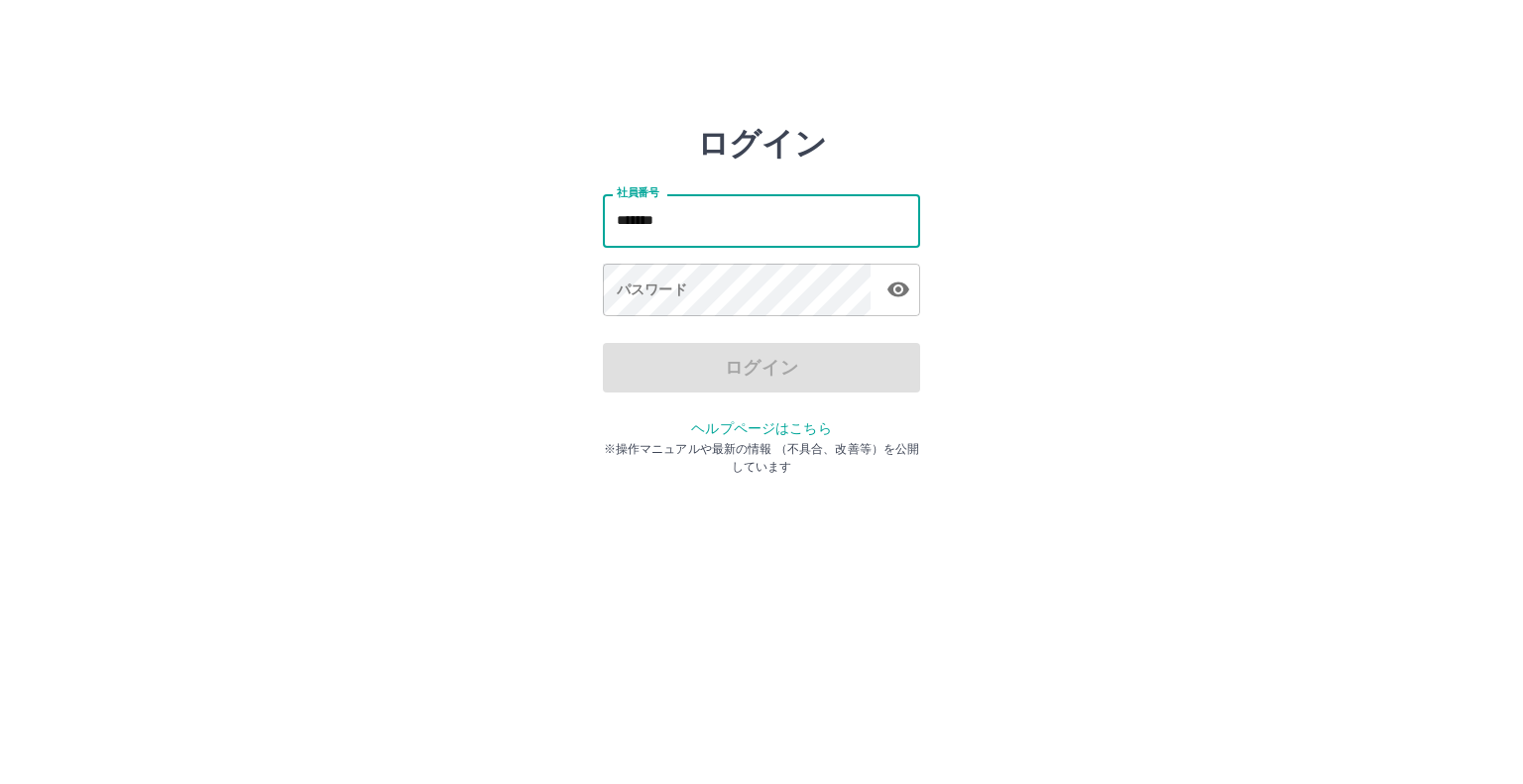 type on "*******" 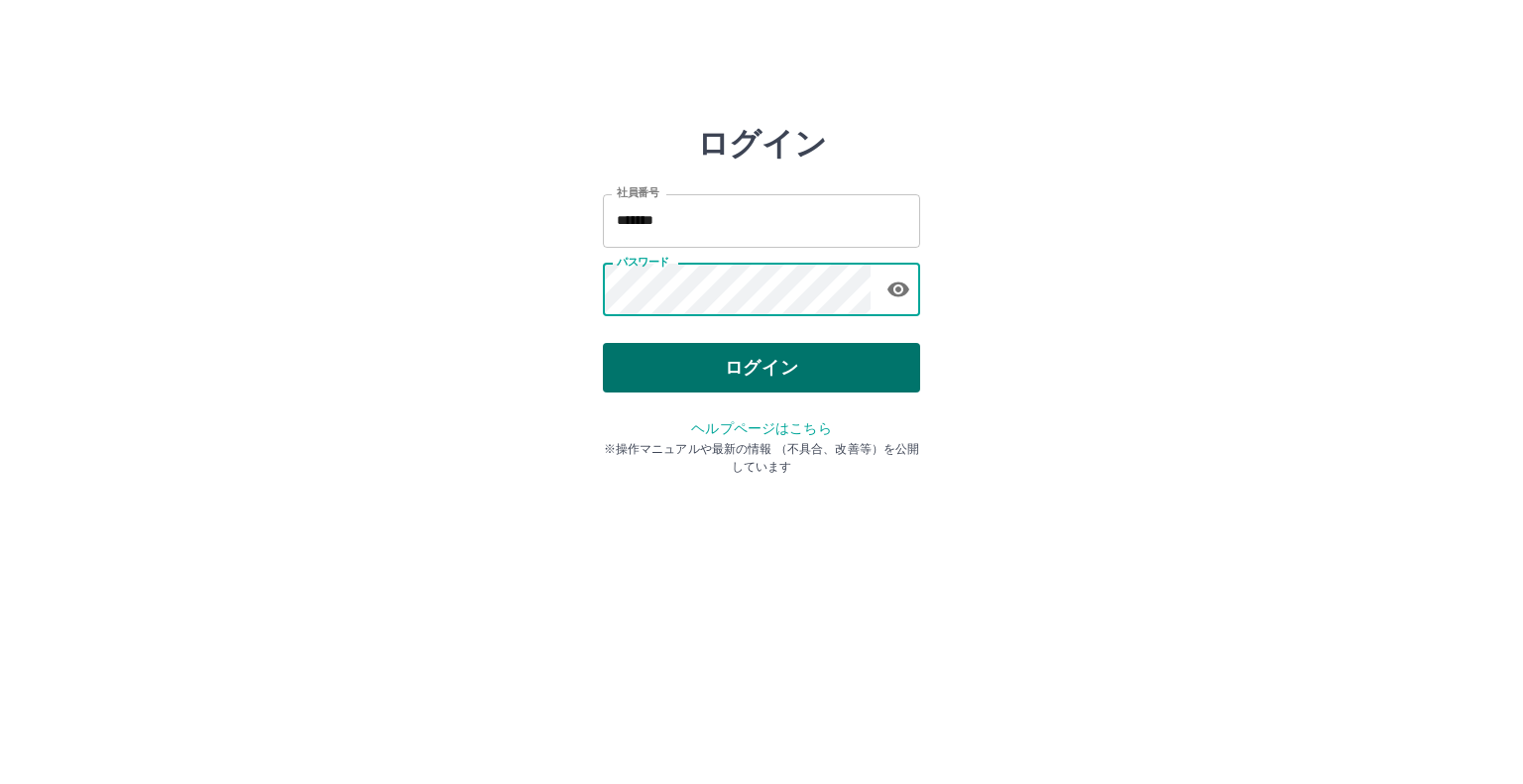 click on "ログイン" at bounding box center (762, 368) 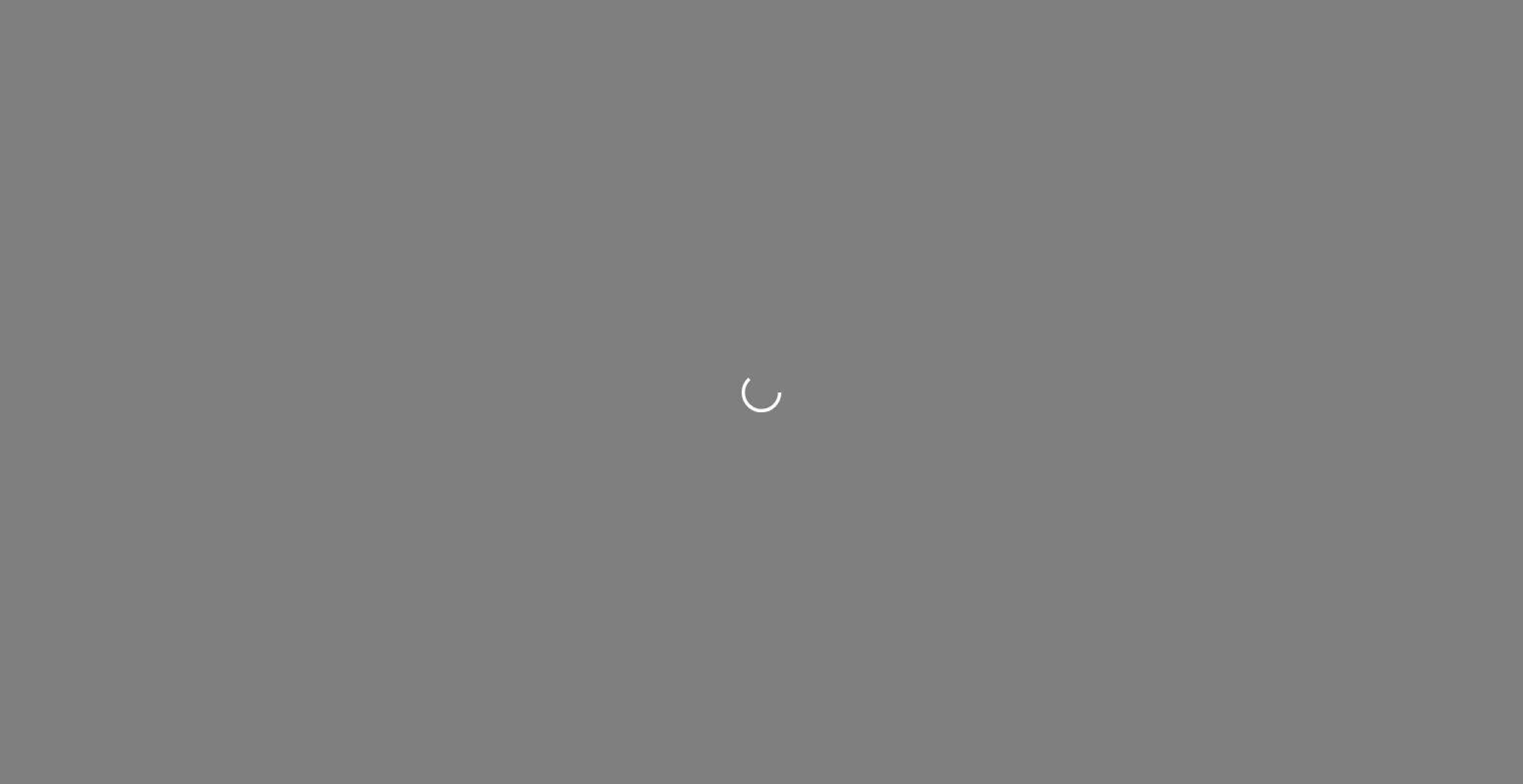 scroll, scrollTop: 0, scrollLeft: 0, axis: both 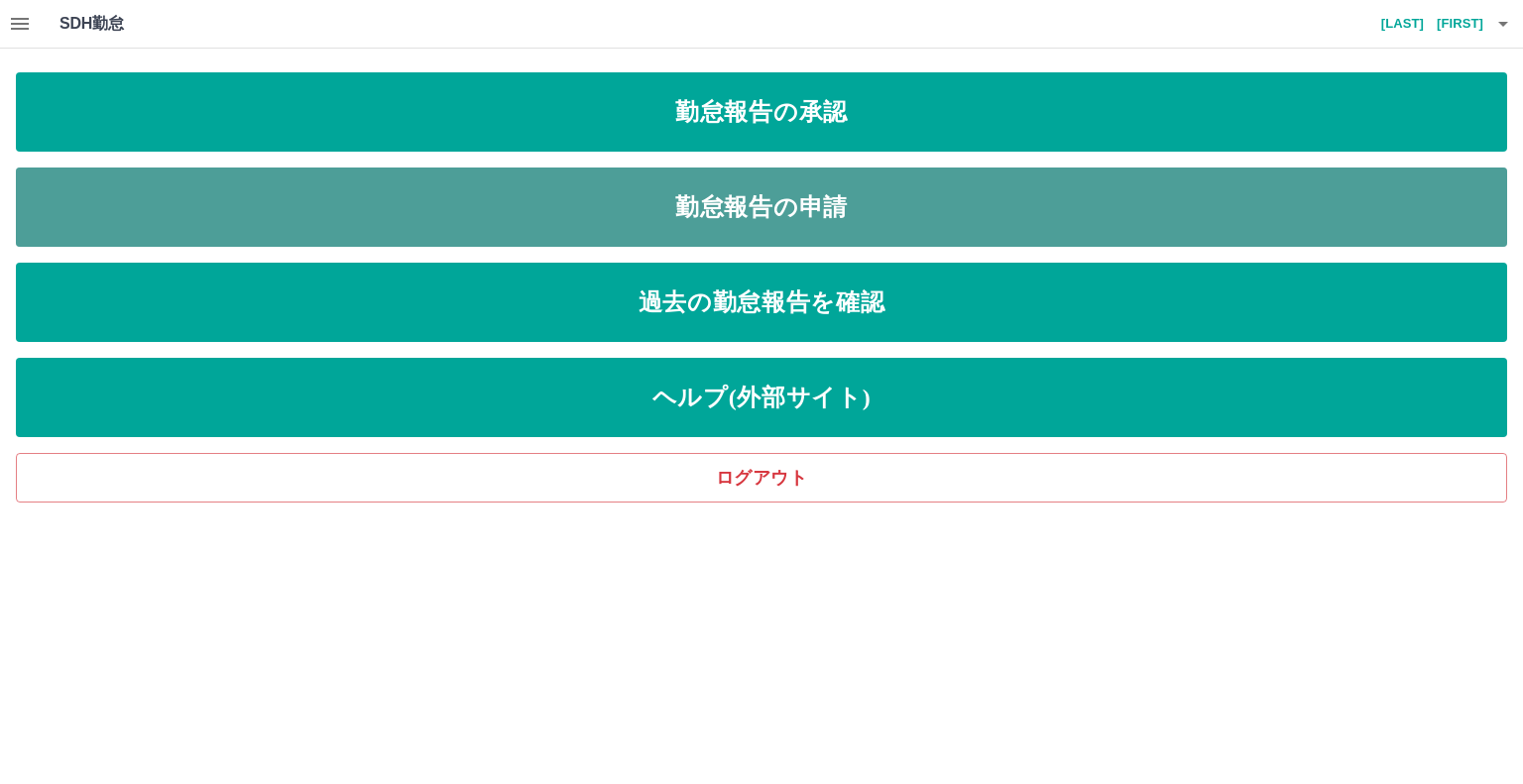 click on "勤怠報告の申請" at bounding box center [762, 207] 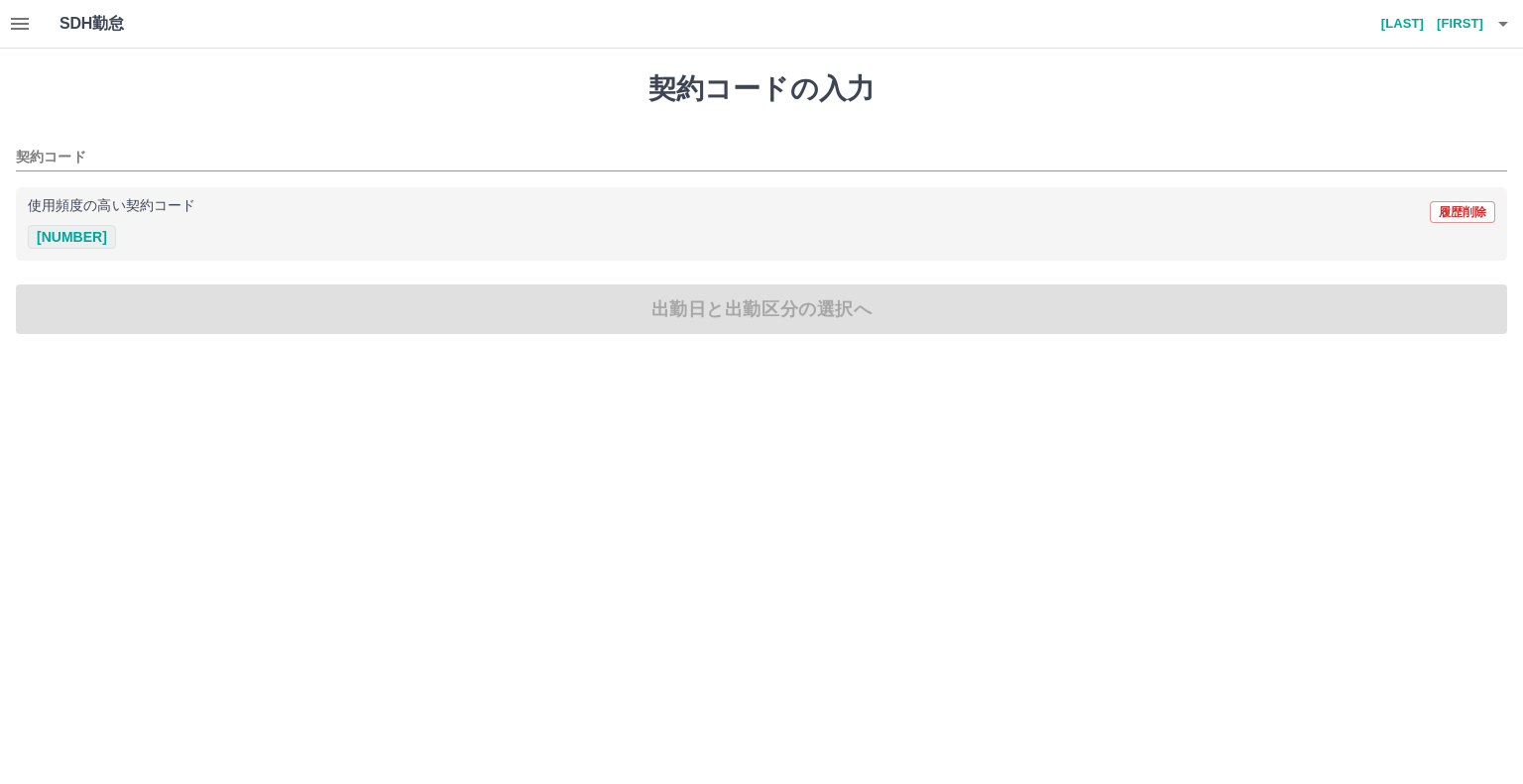 click on "[NUMBER]" at bounding box center (71, 237) 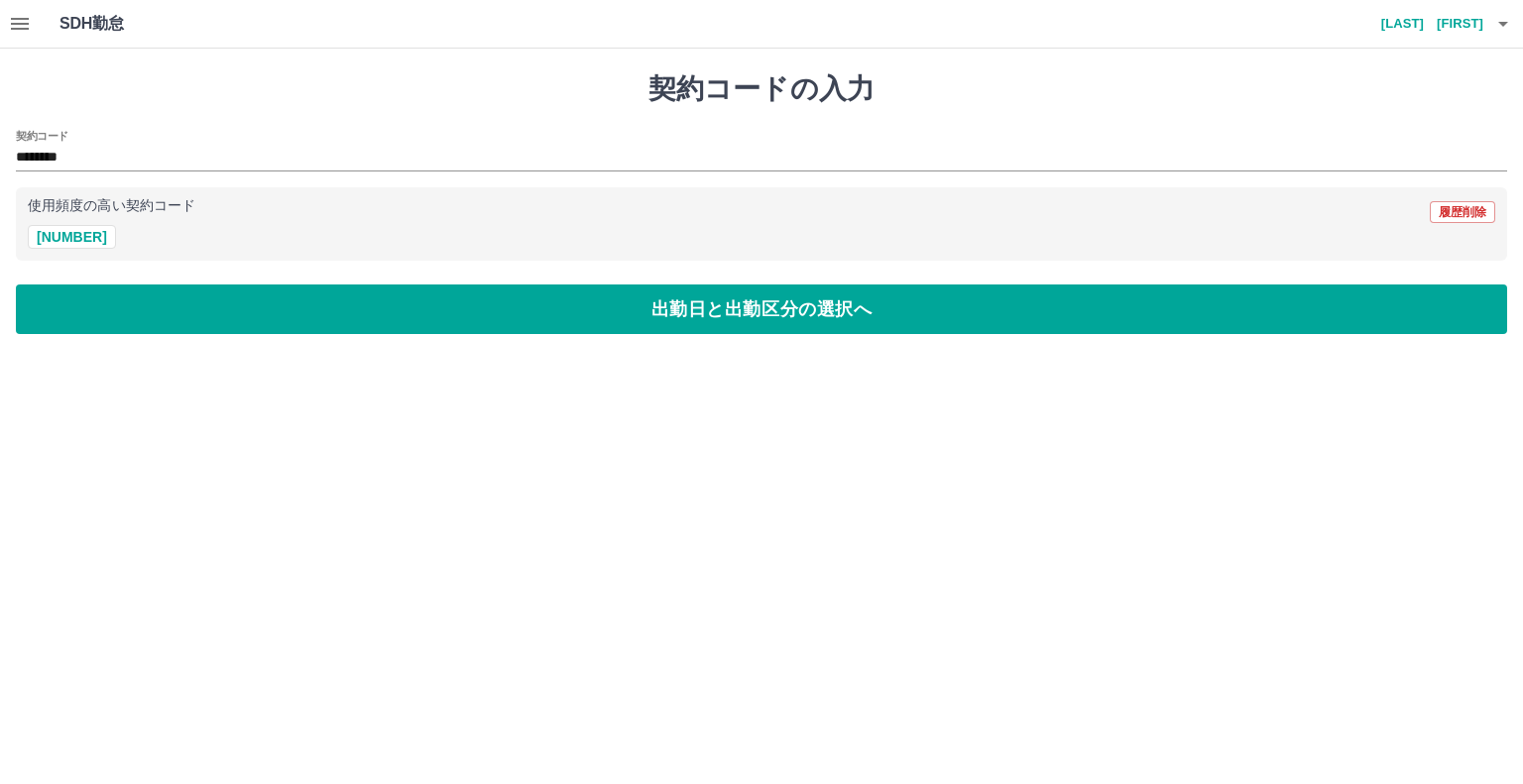 click on "契約コードの入力 契約コード ******** 使用頻度の高い契約コード 履歴削除 [NUMBER] 出勤日と出勤区分の選択へ" at bounding box center [762, 203] 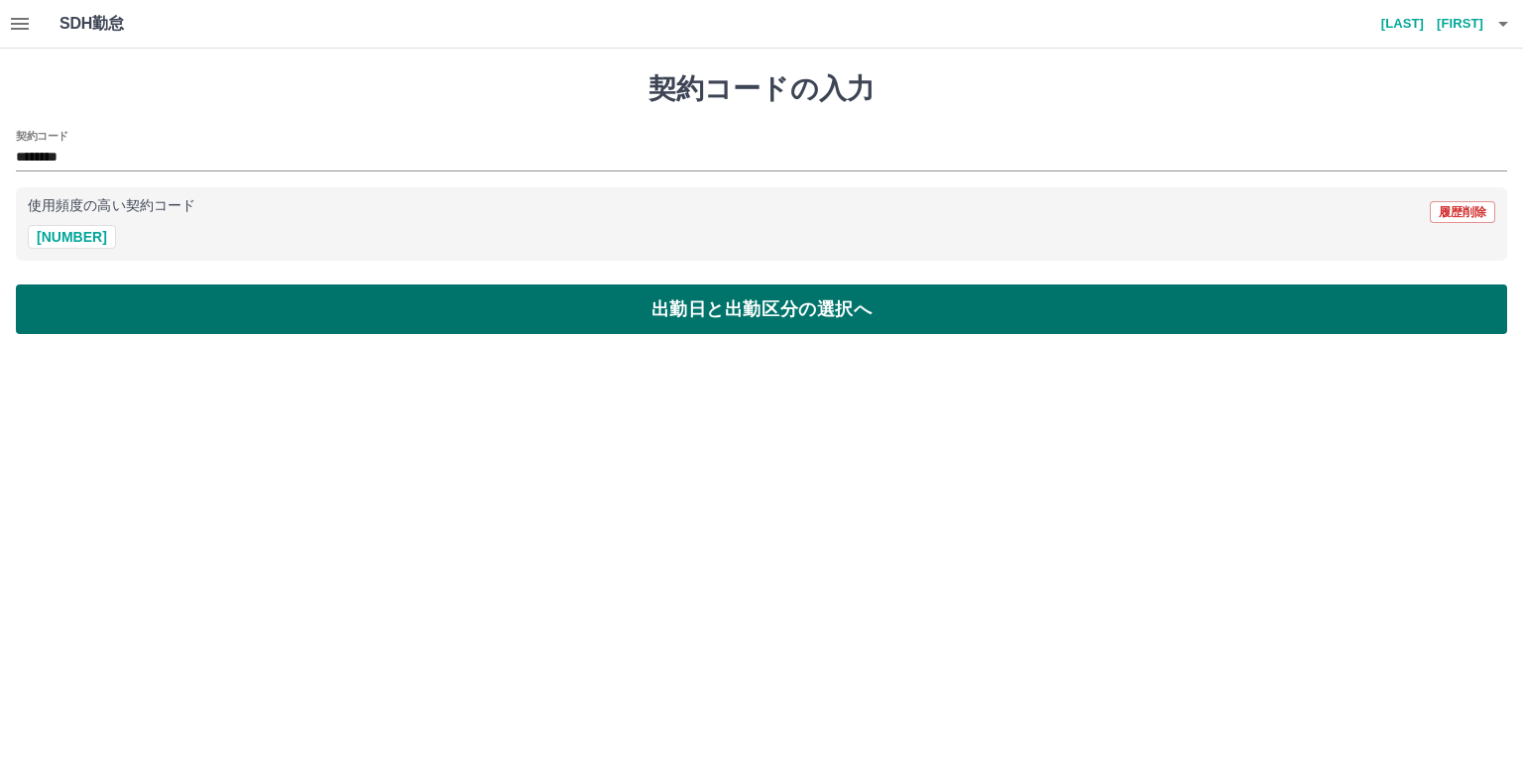 drag, startPoint x: 69, startPoint y: 316, endPoint x: 83, endPoint y: 296, distance: 24.41311 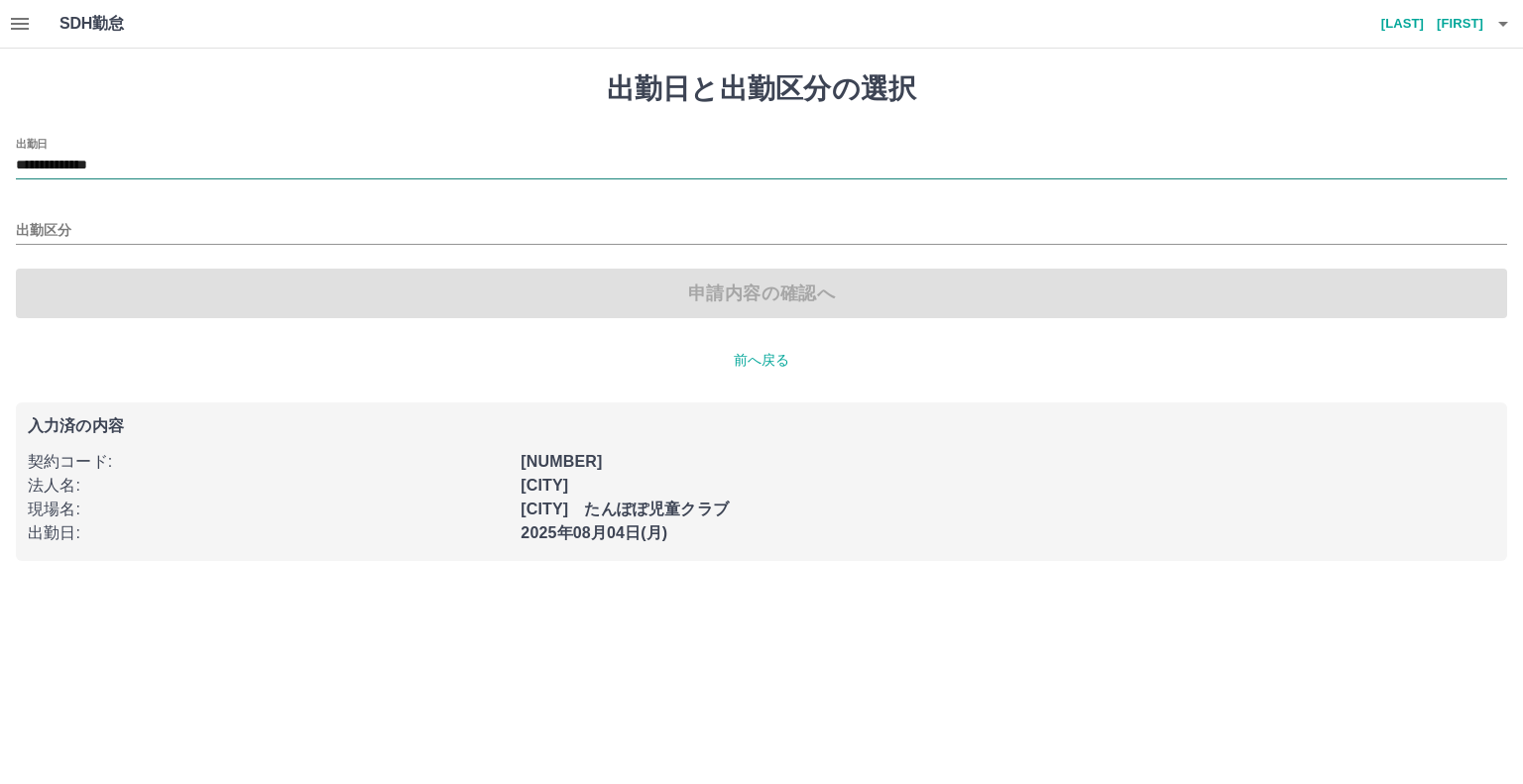 click on "**********" at bounding box center (762, 166) 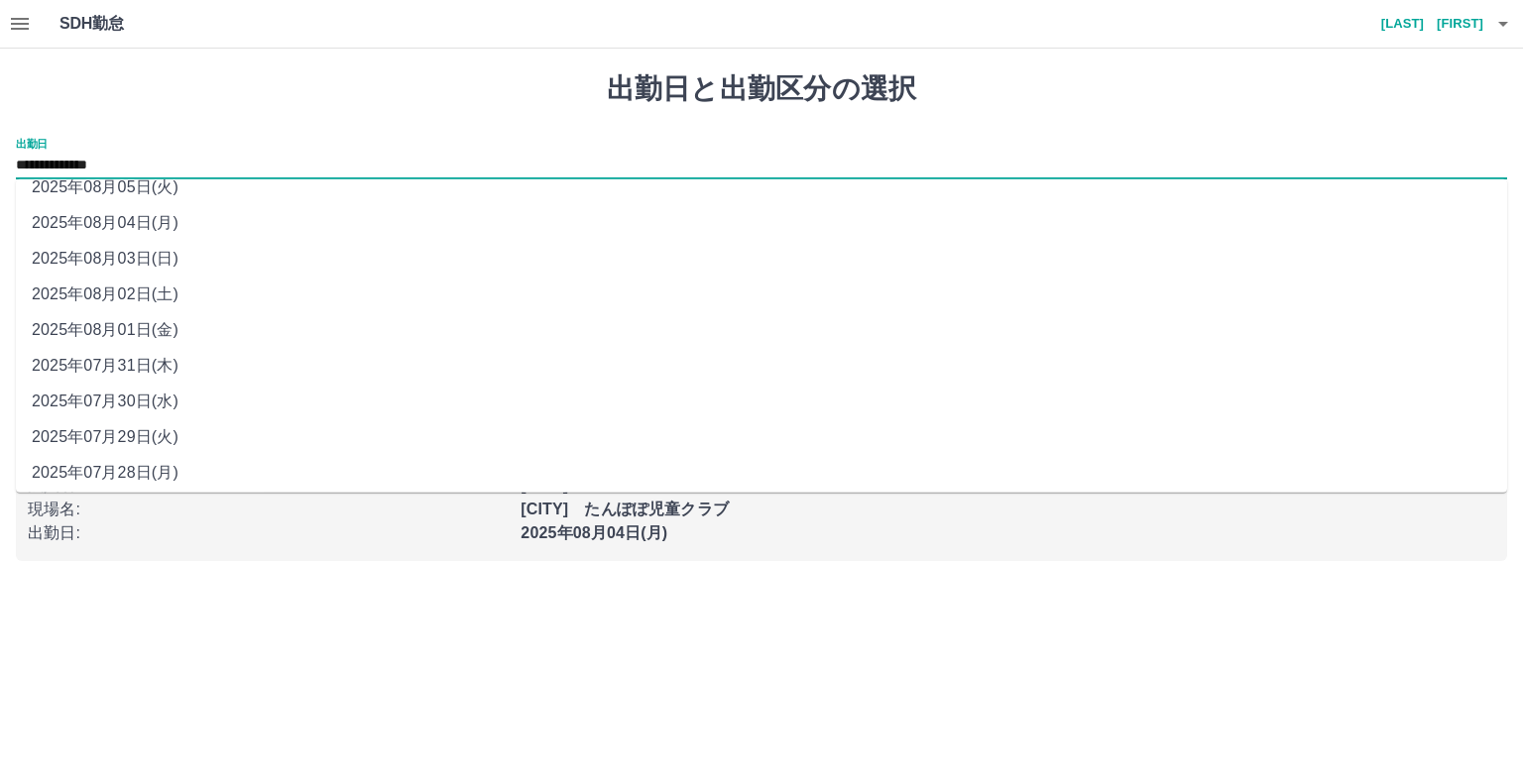 scroll, scrollTop: 23, scrollLeft: 0, axis: vertical 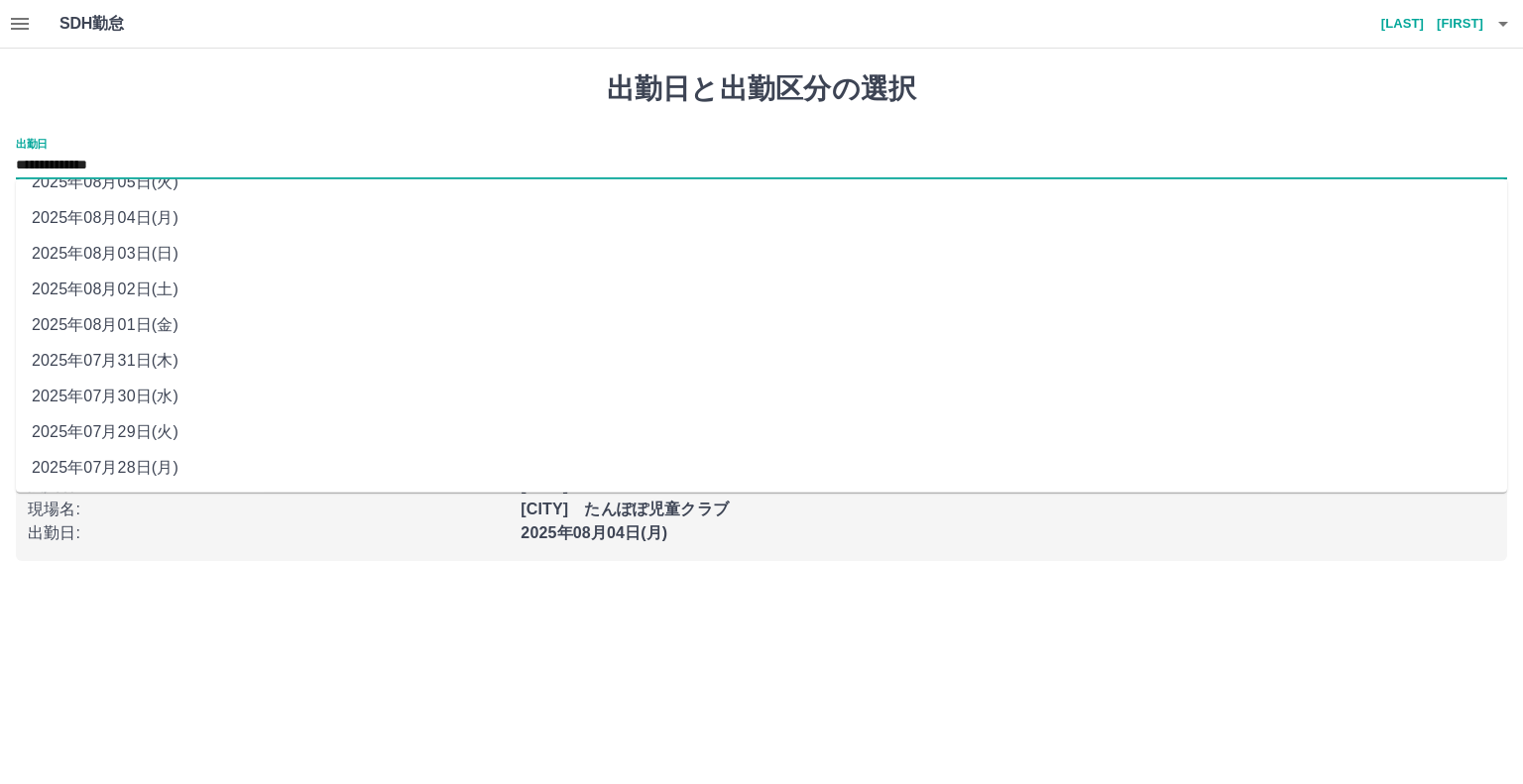 click on "2025年08月01日(金)" at bounding box center (762, 325) 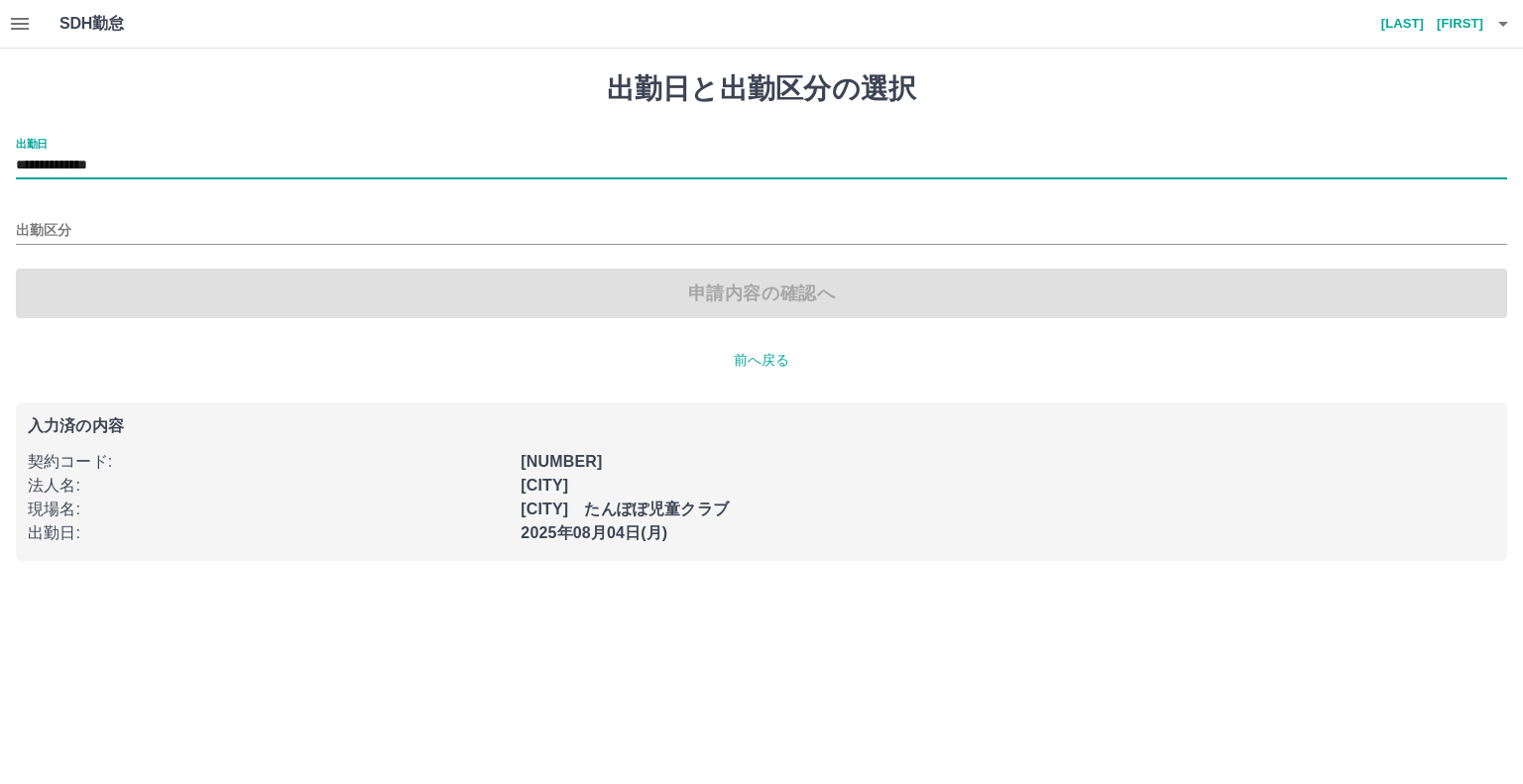 click on "出勤区分" at bounding box center (762, 224) 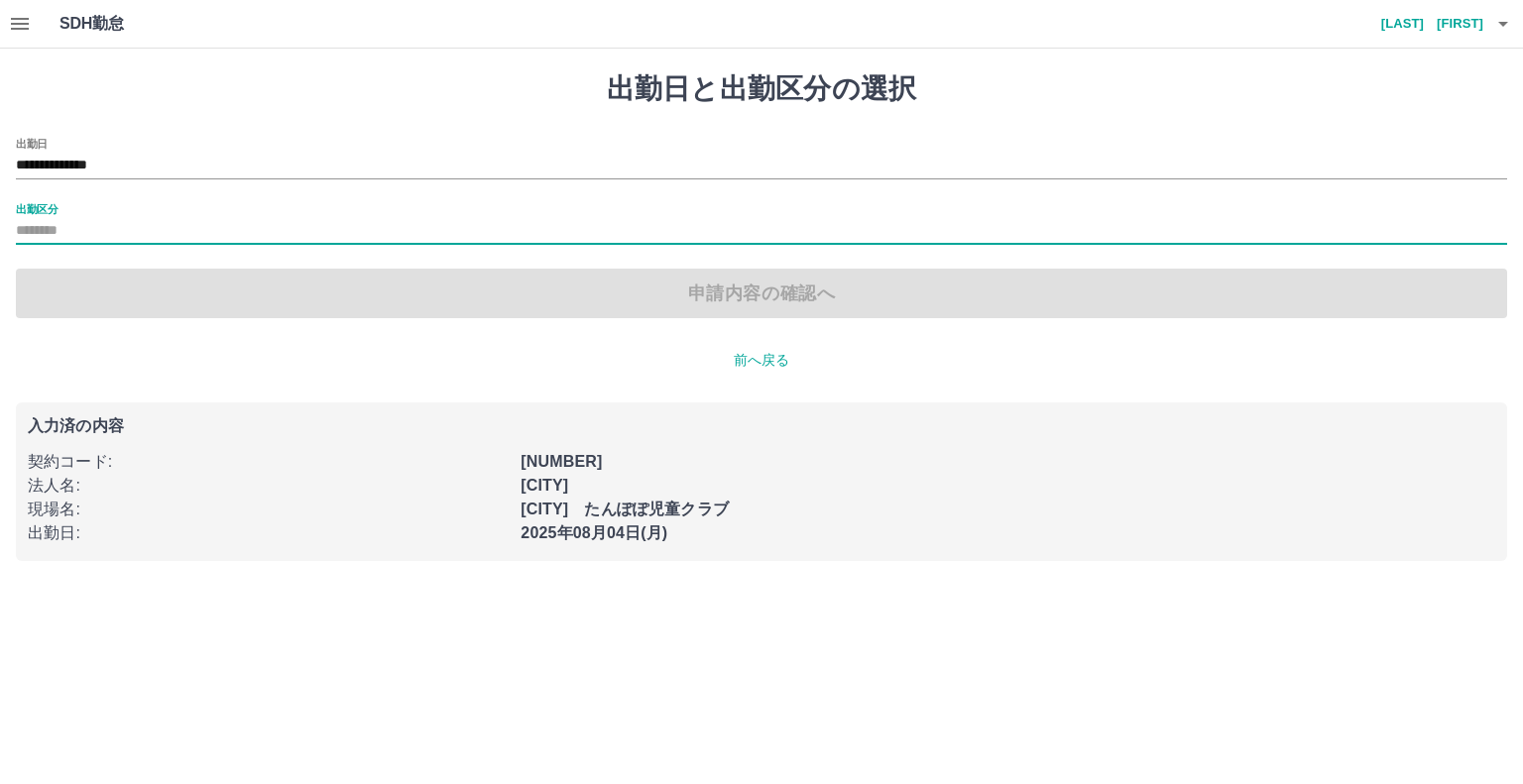 click on "出勤区分" at bounding box center (762, 231) 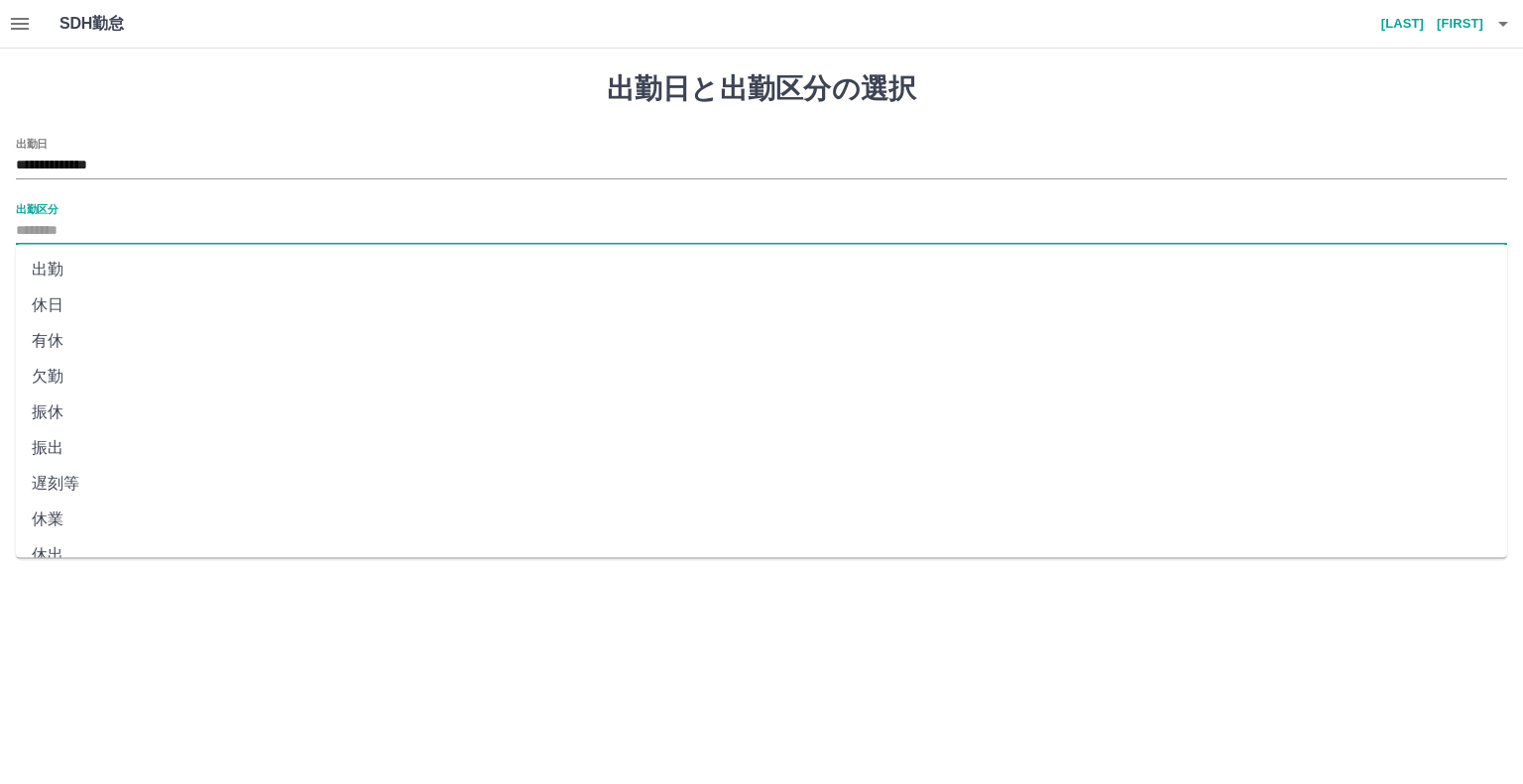 click on "出勤" at bounding box center (762, 270) 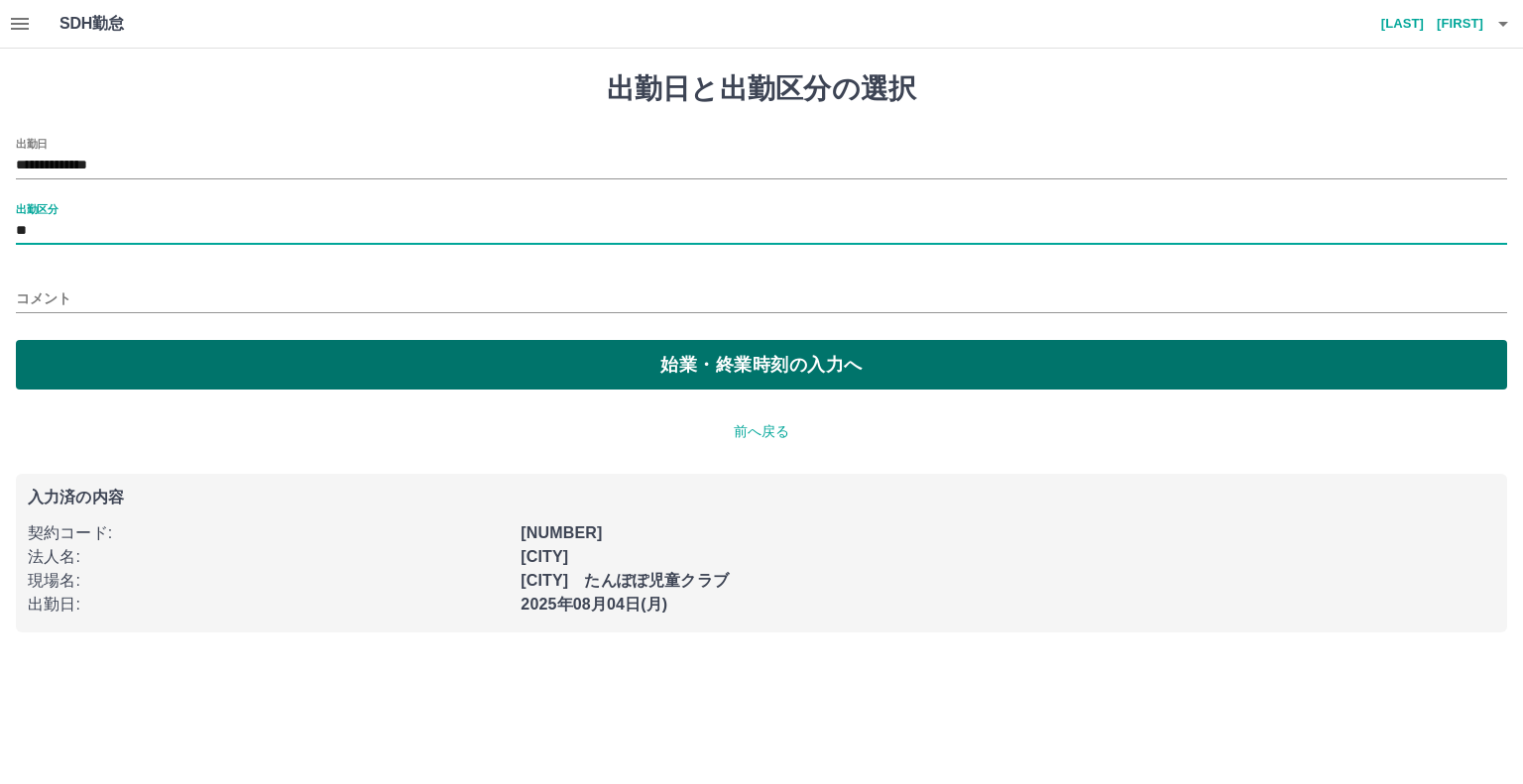 click on "始業・終業時刻の入力へ" at bounding box center [762, 365] 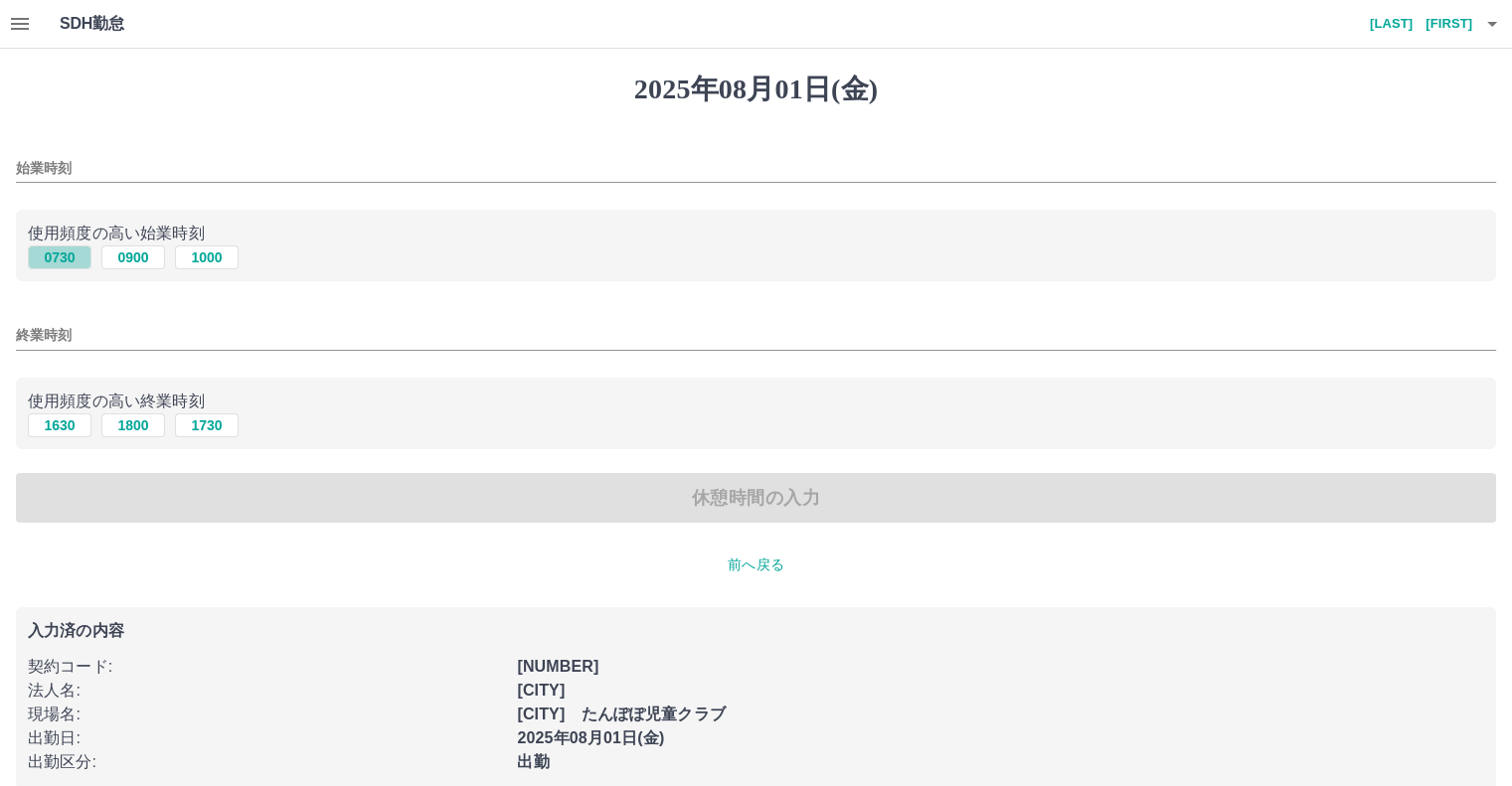 click on "0730" at bounding box center (60, 257) 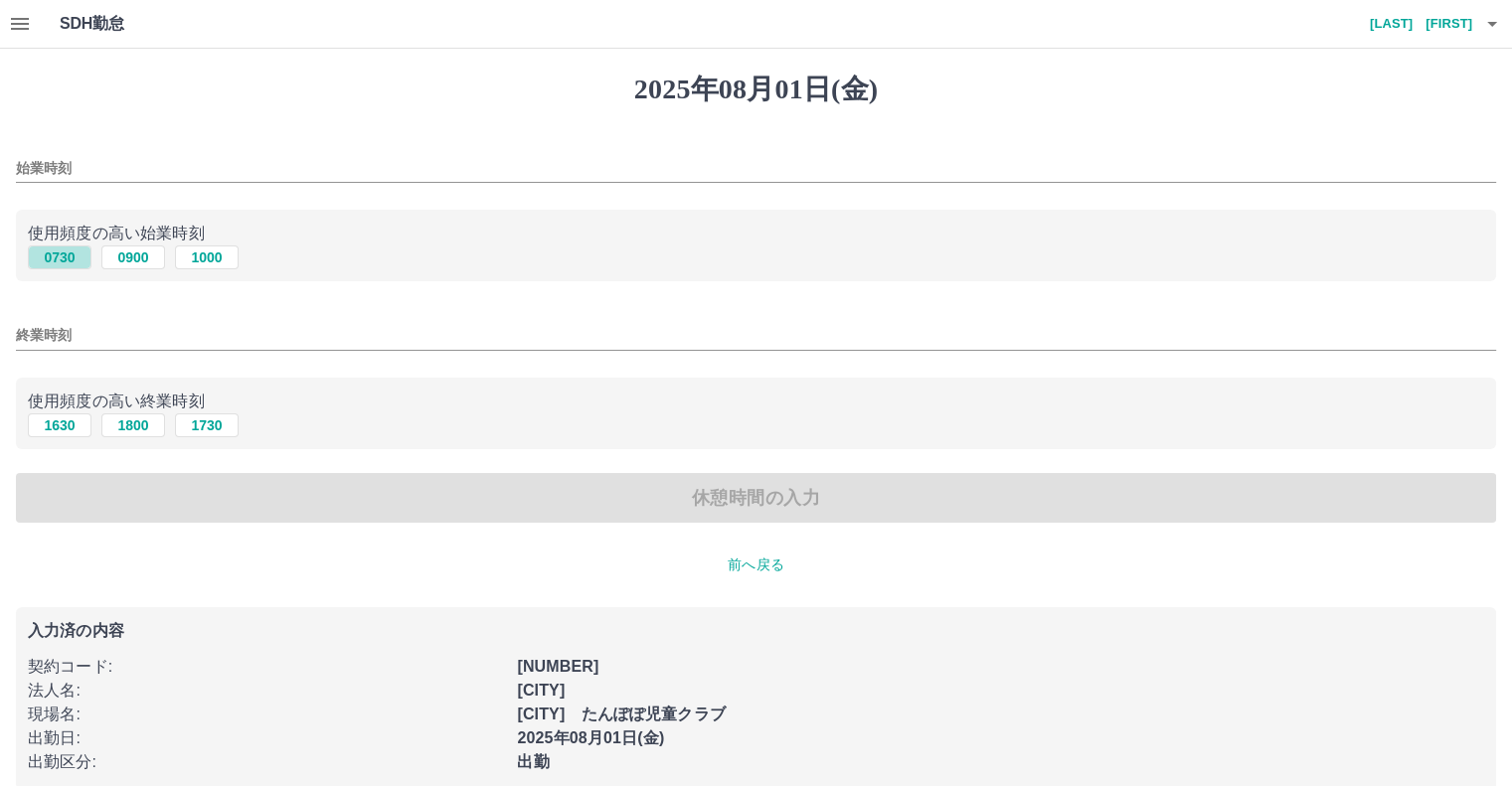 type on "****" 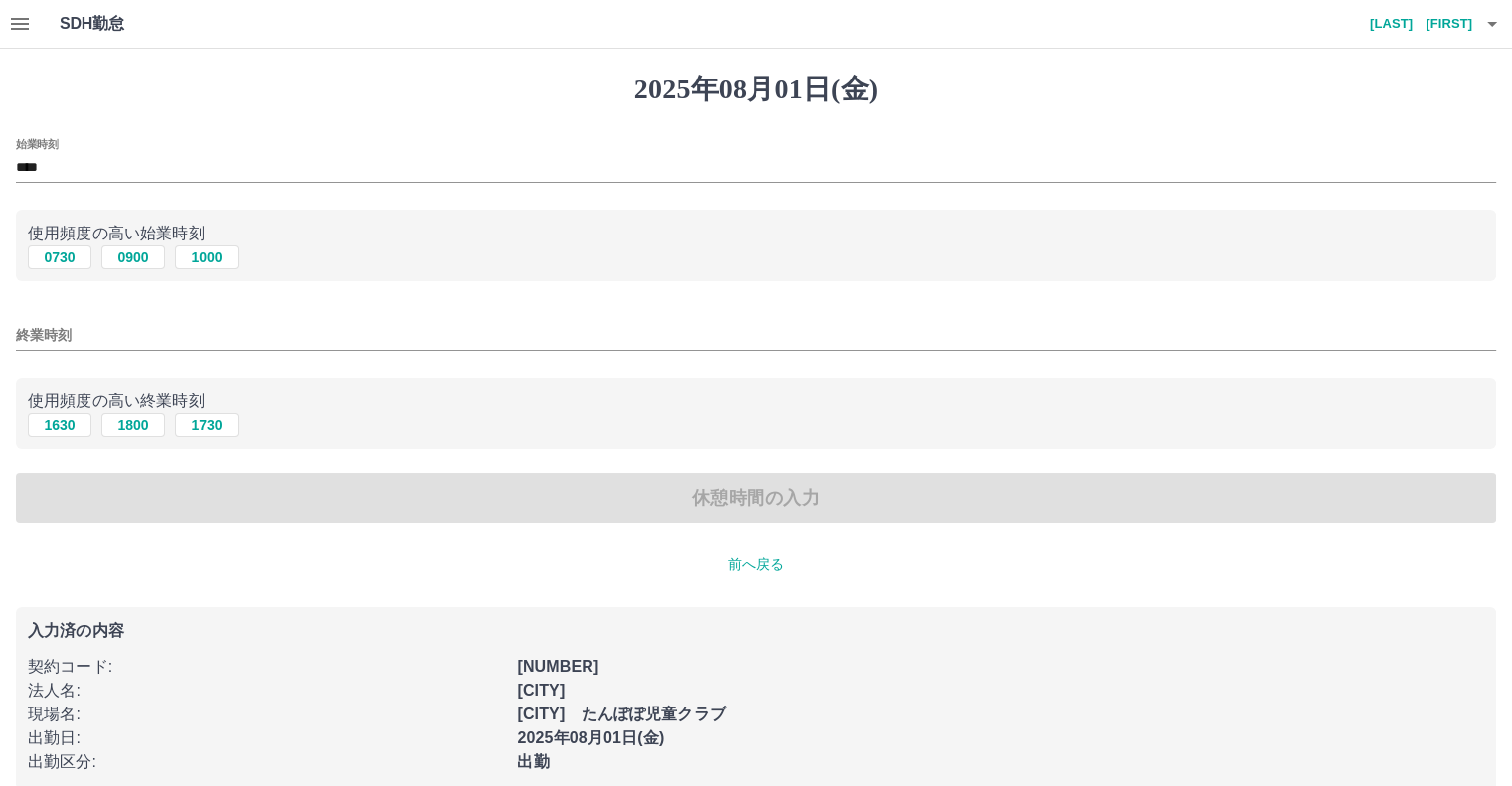 click on "始業時刻 **** 使用頻度の高い始業時刻 [TIME] [TIME] [TIME] 終業時刻 使用頻度の高い終業時刻 [TIME] [TIME] [TIME] 休憩時間の入力" at bounding box center (756, 331) 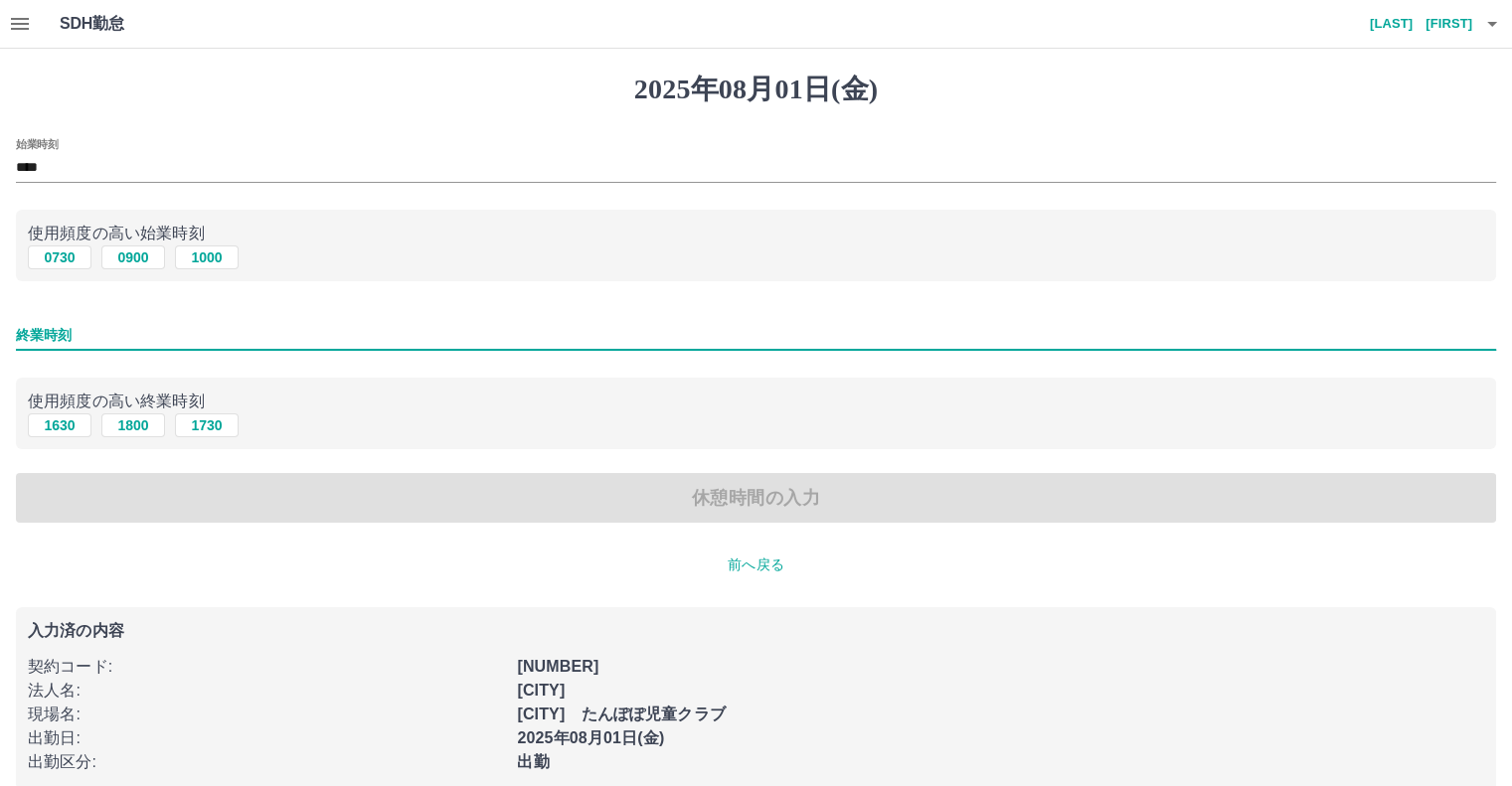 click on "終業時刻" at bounding box center [756, 335] 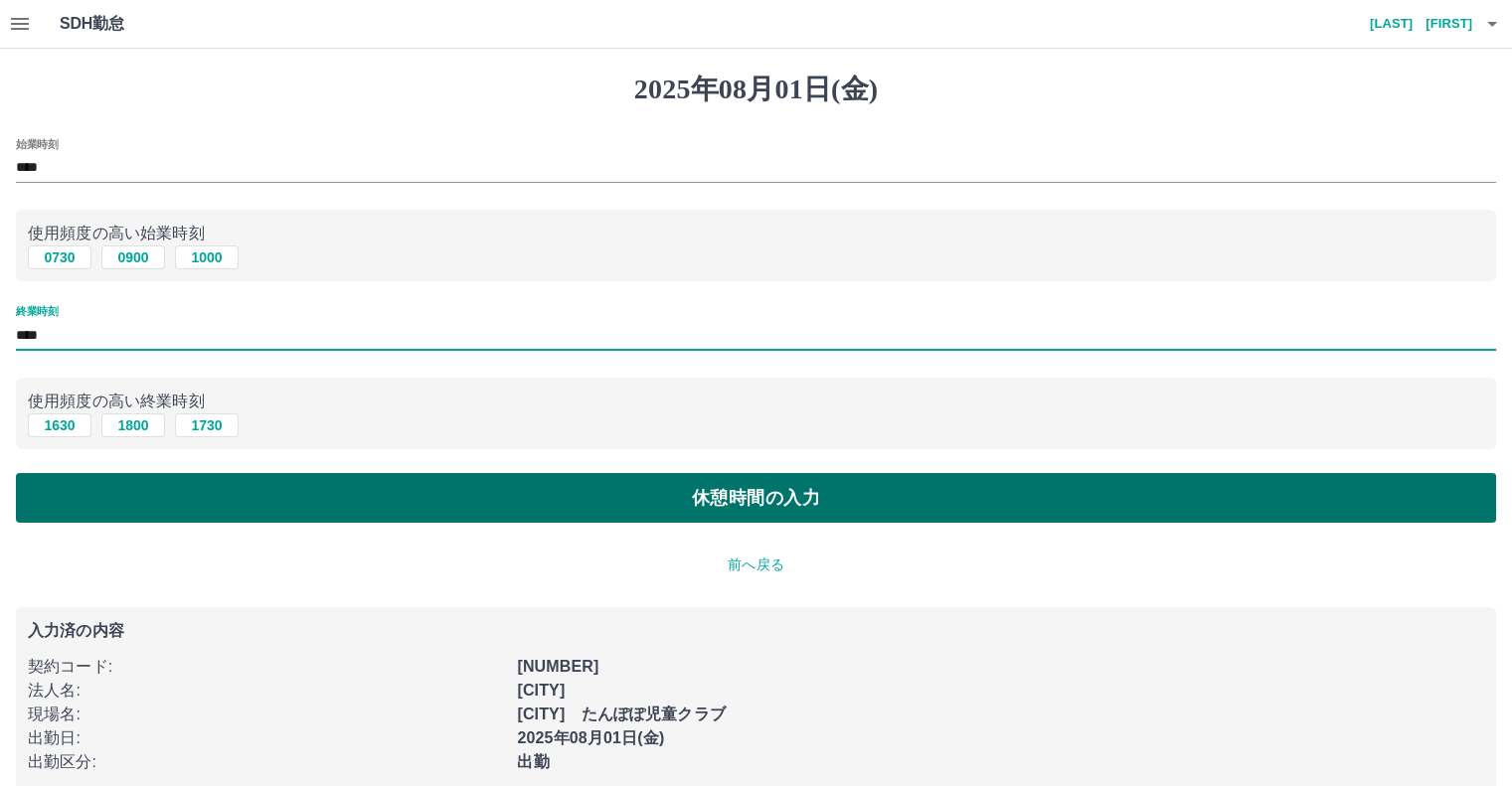 type on "****" 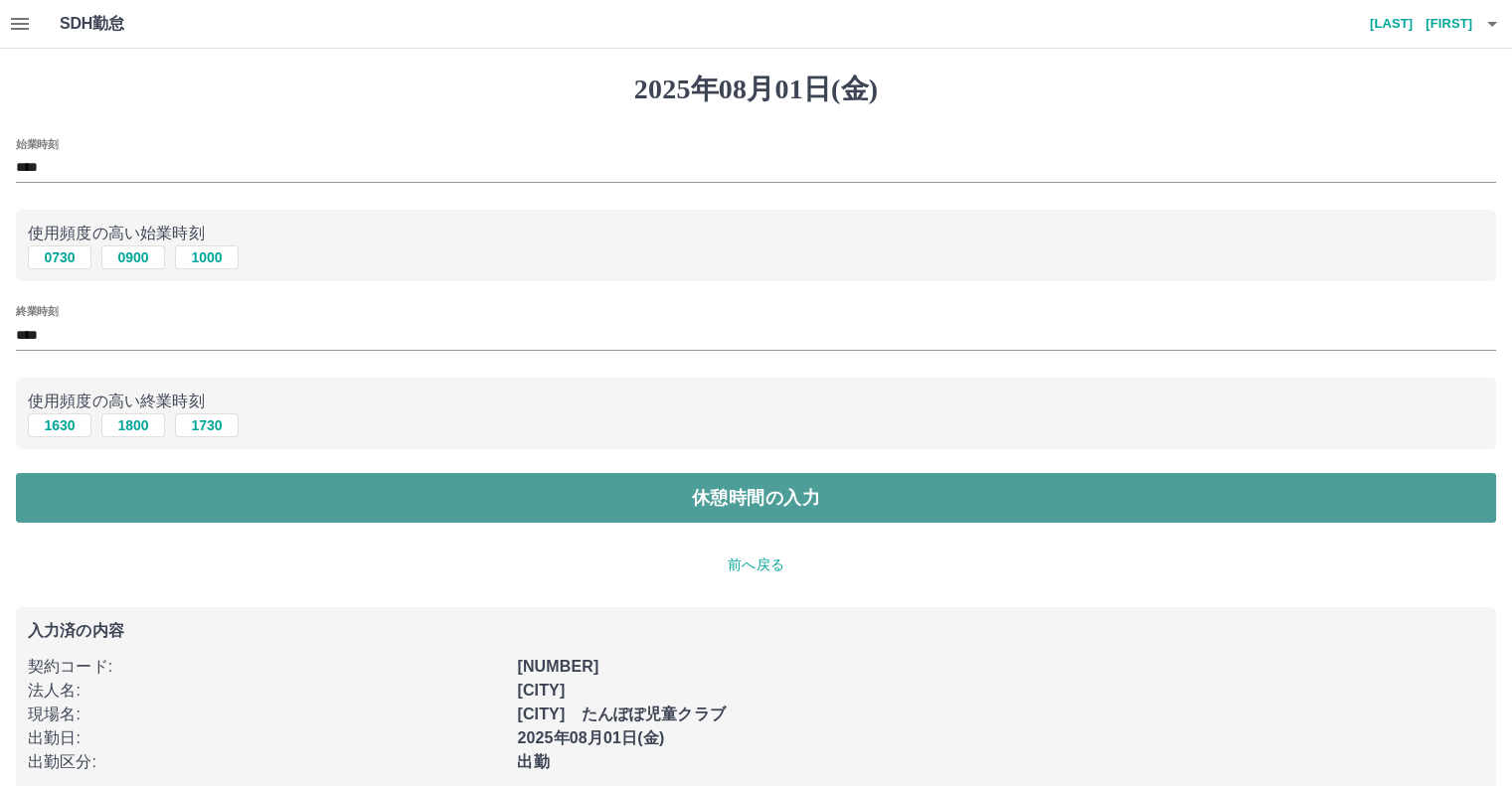 click on "休憩時間の入力" at bounding box center [756, 498] 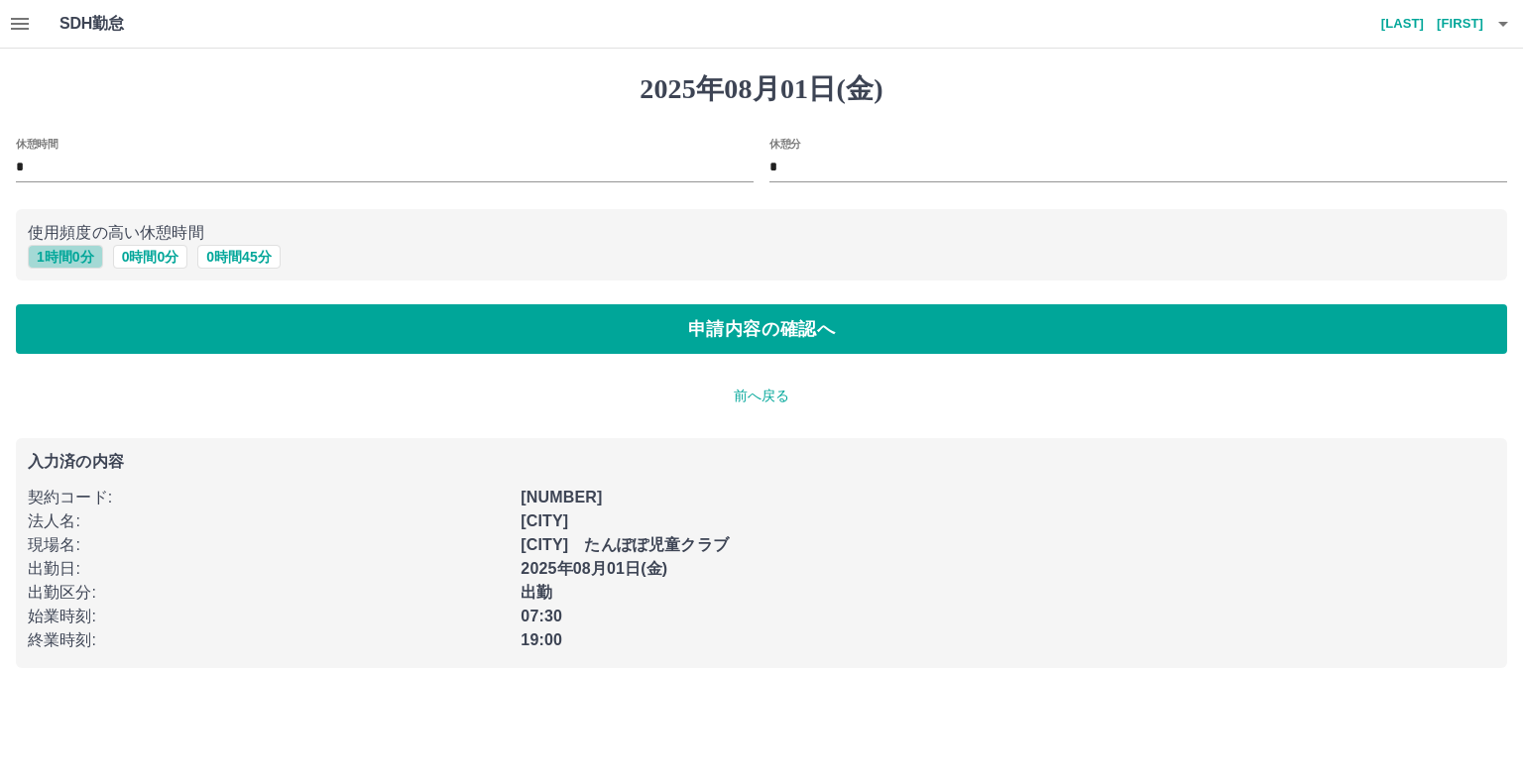click on "1 時間 0 分" at bounding box center [65, 257] 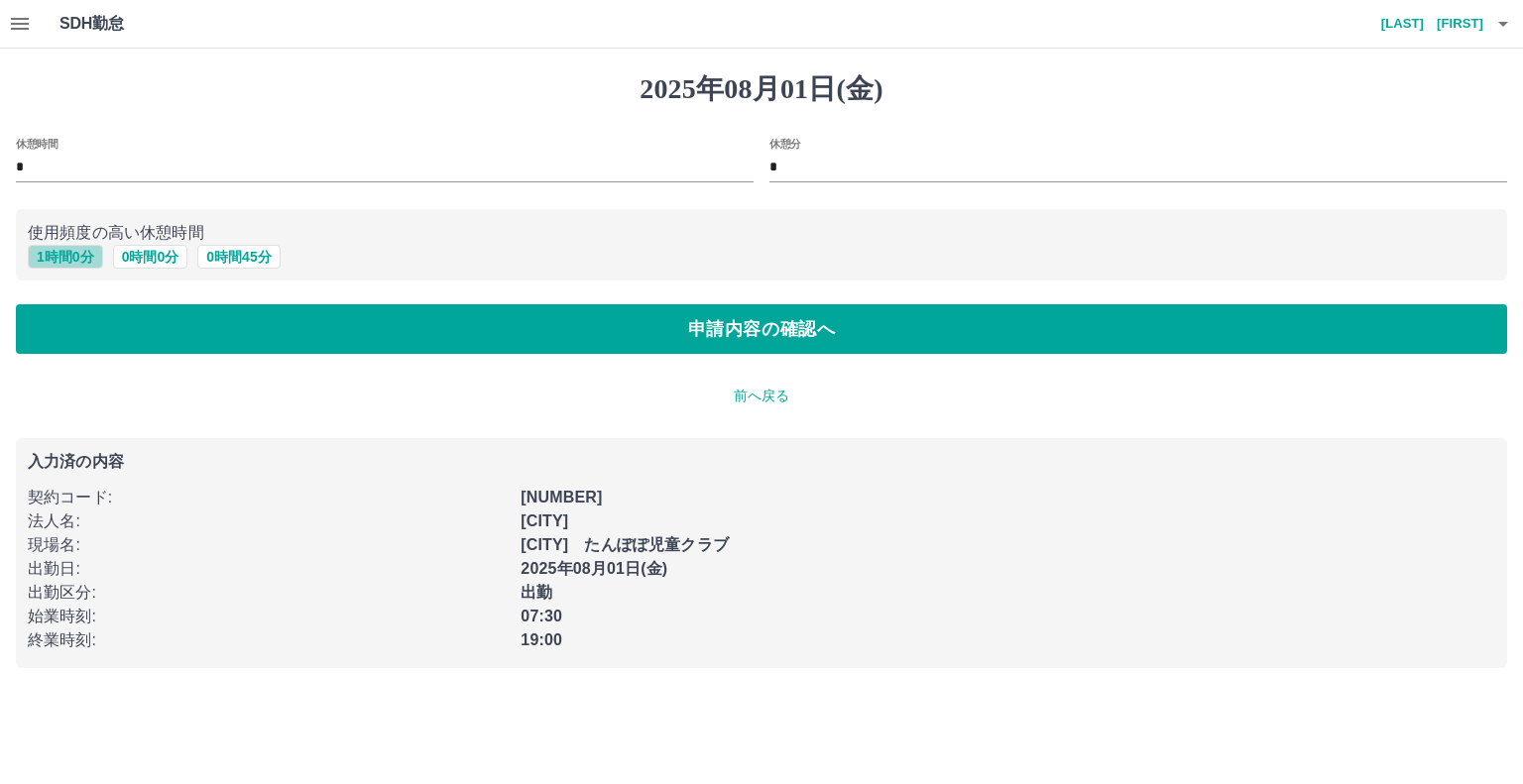 type on "*" 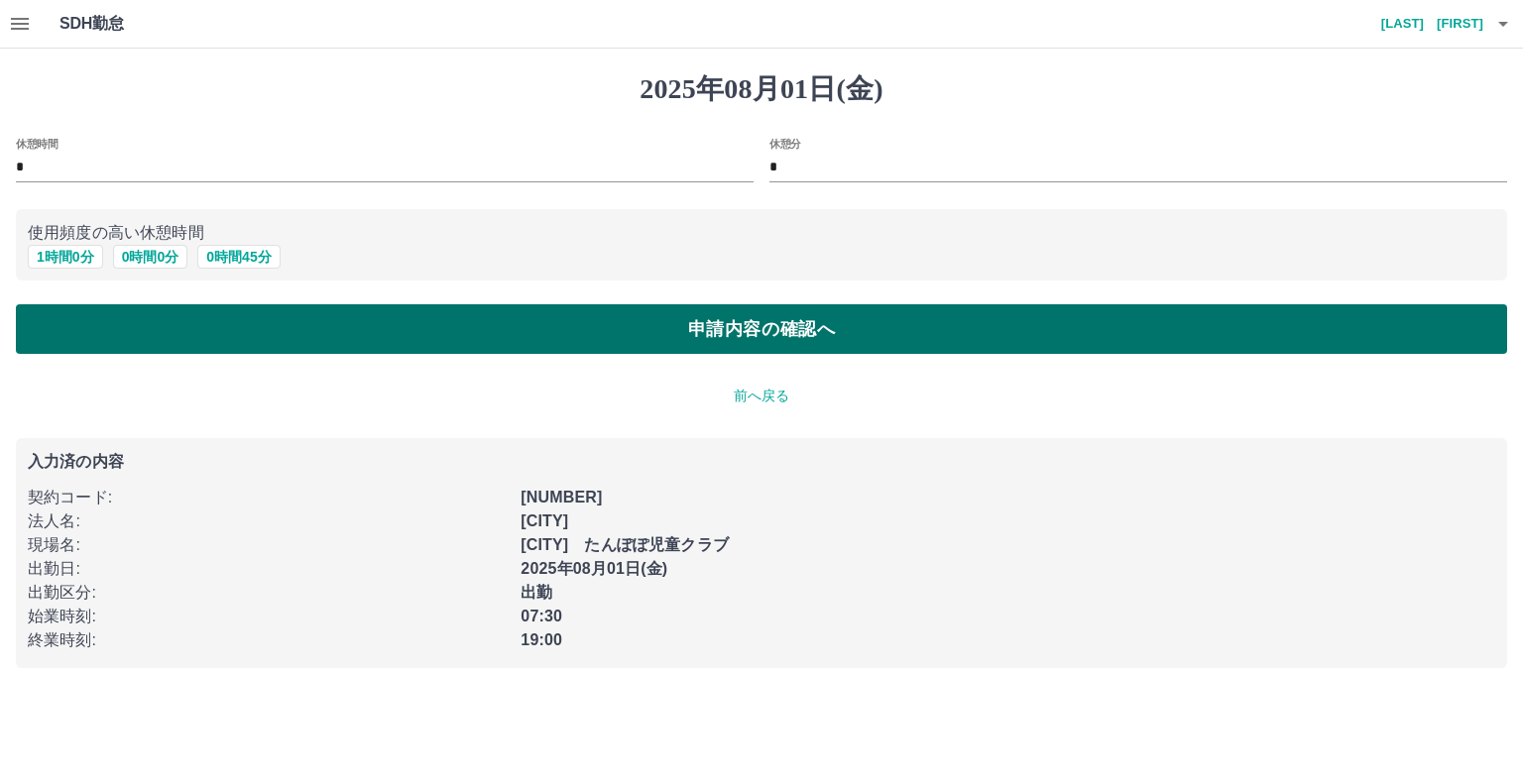 click on "申請内容の確認へ" at bounding box center (762, 329) 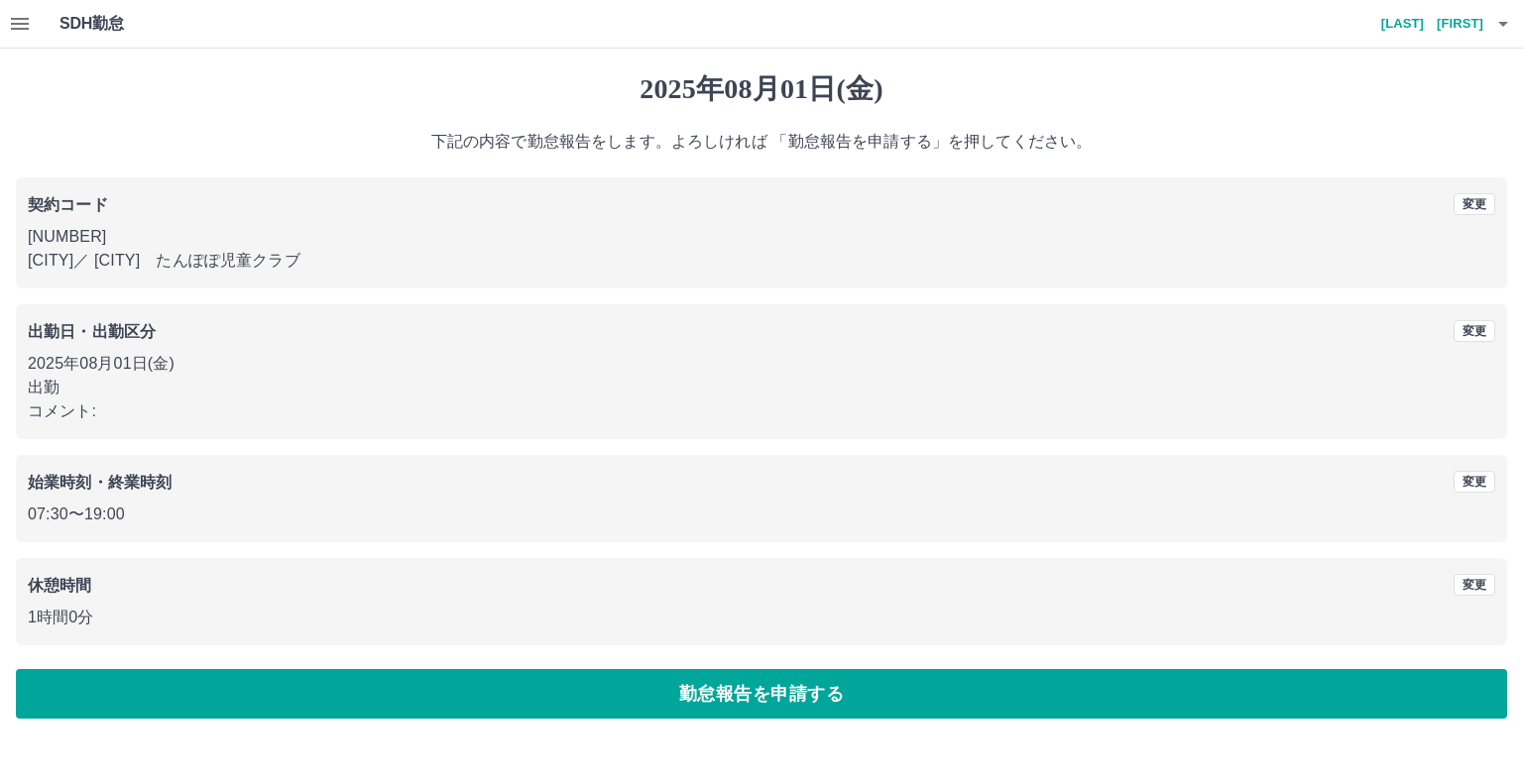 click on "勤怠報告を申請する" at bounding box center (762, 694) 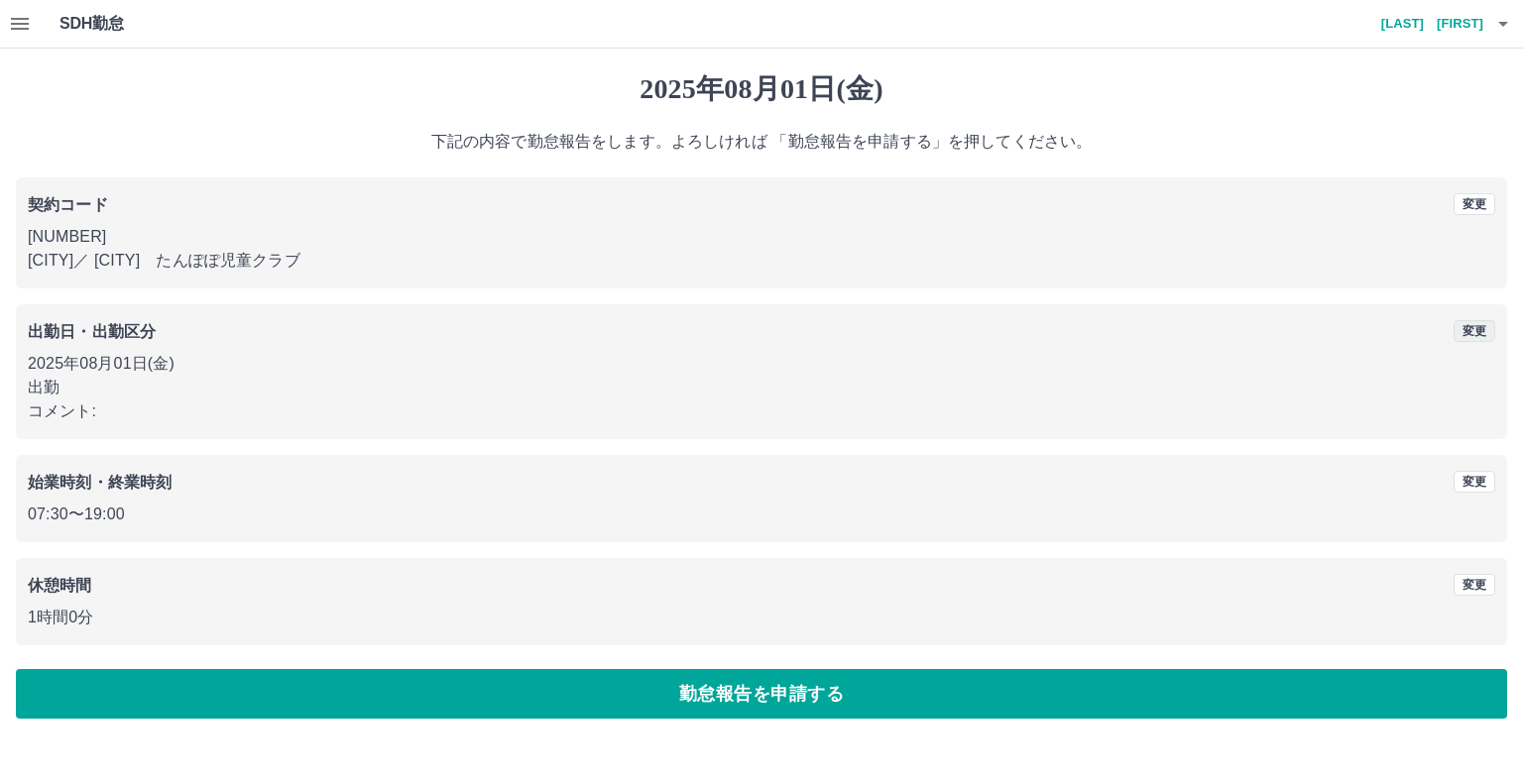 click on "変更" at bounding box center (1474, 331) 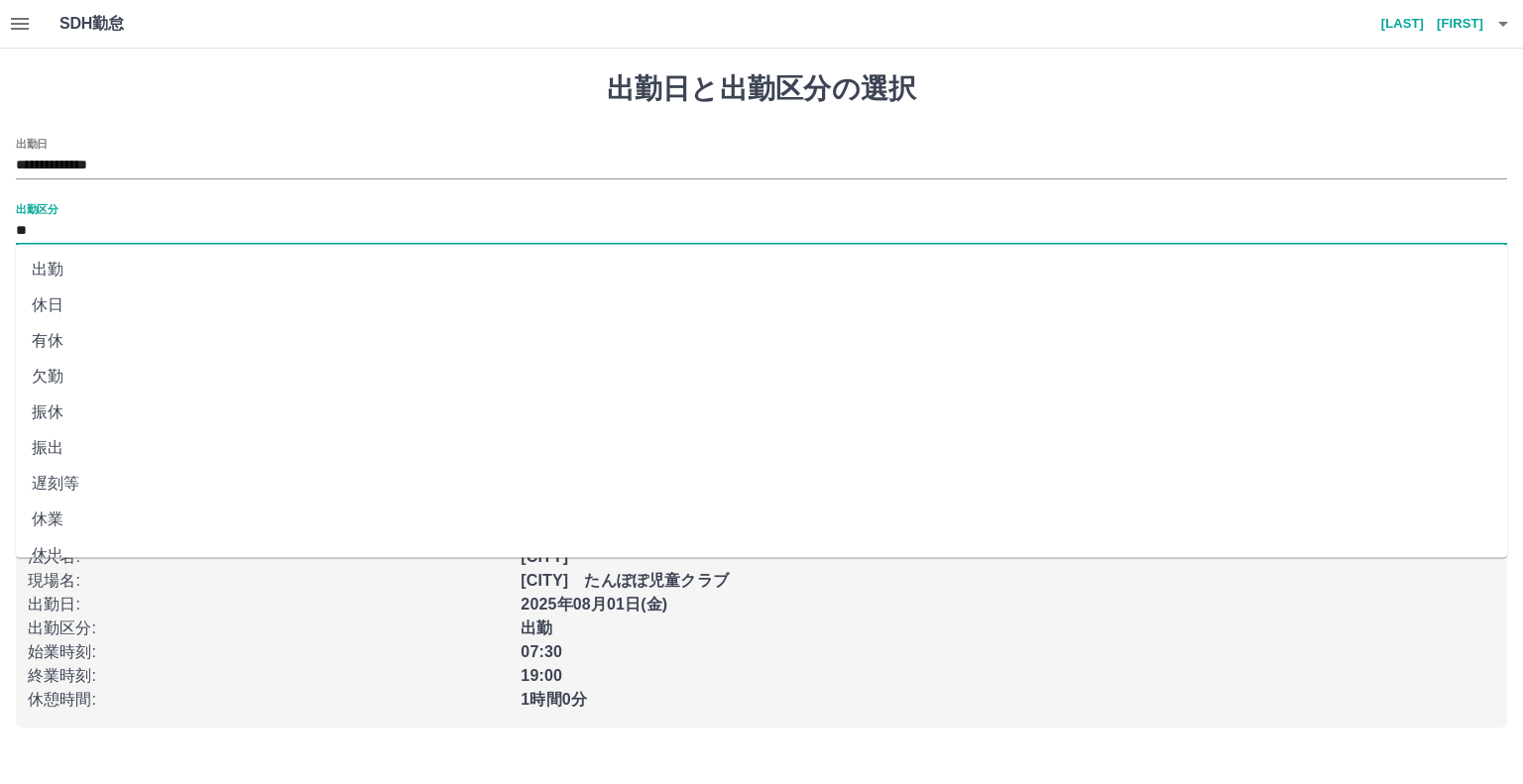 click on "**" at bounding box center (762, 231) 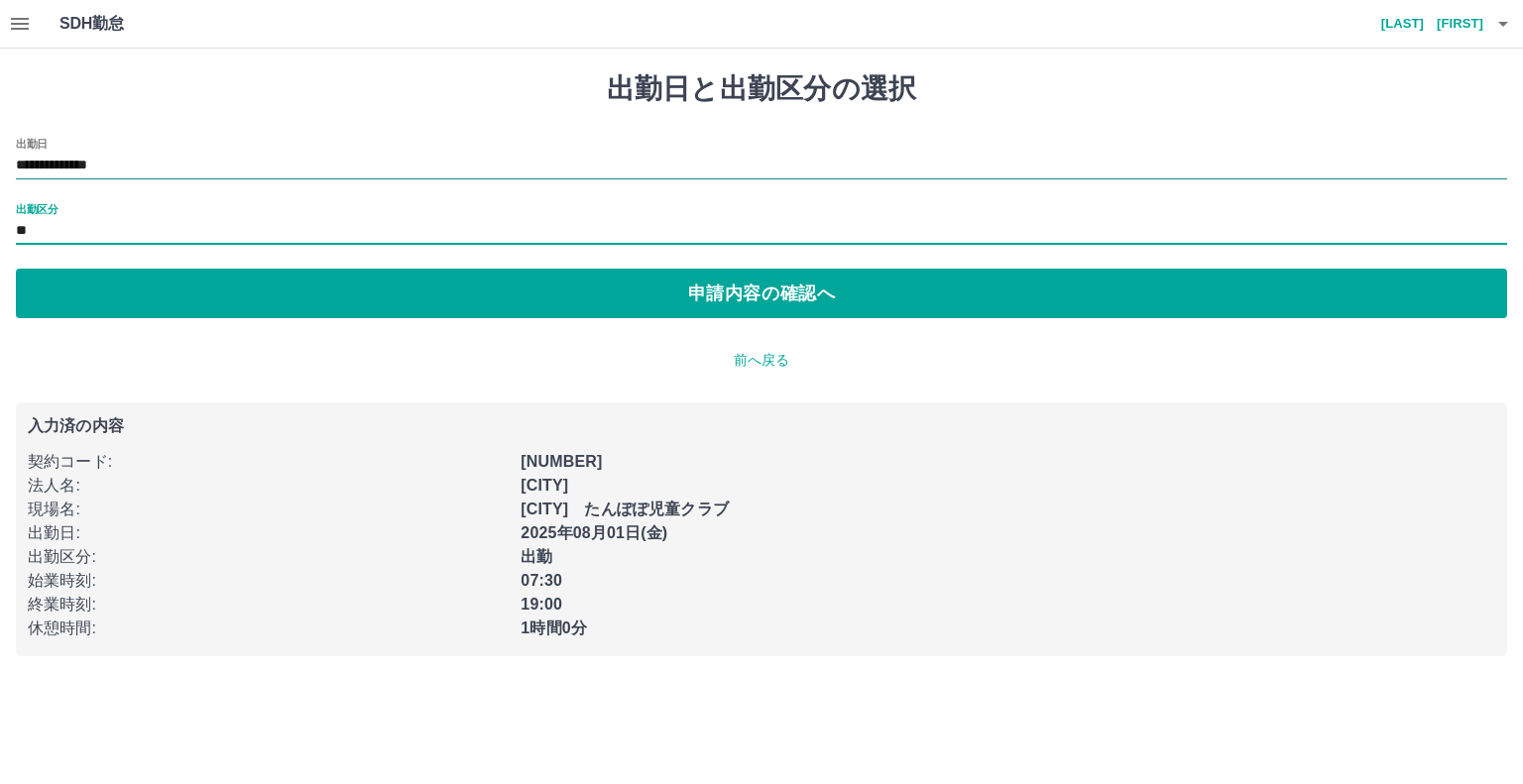 click on "**********" at bounding box center [762, 166] 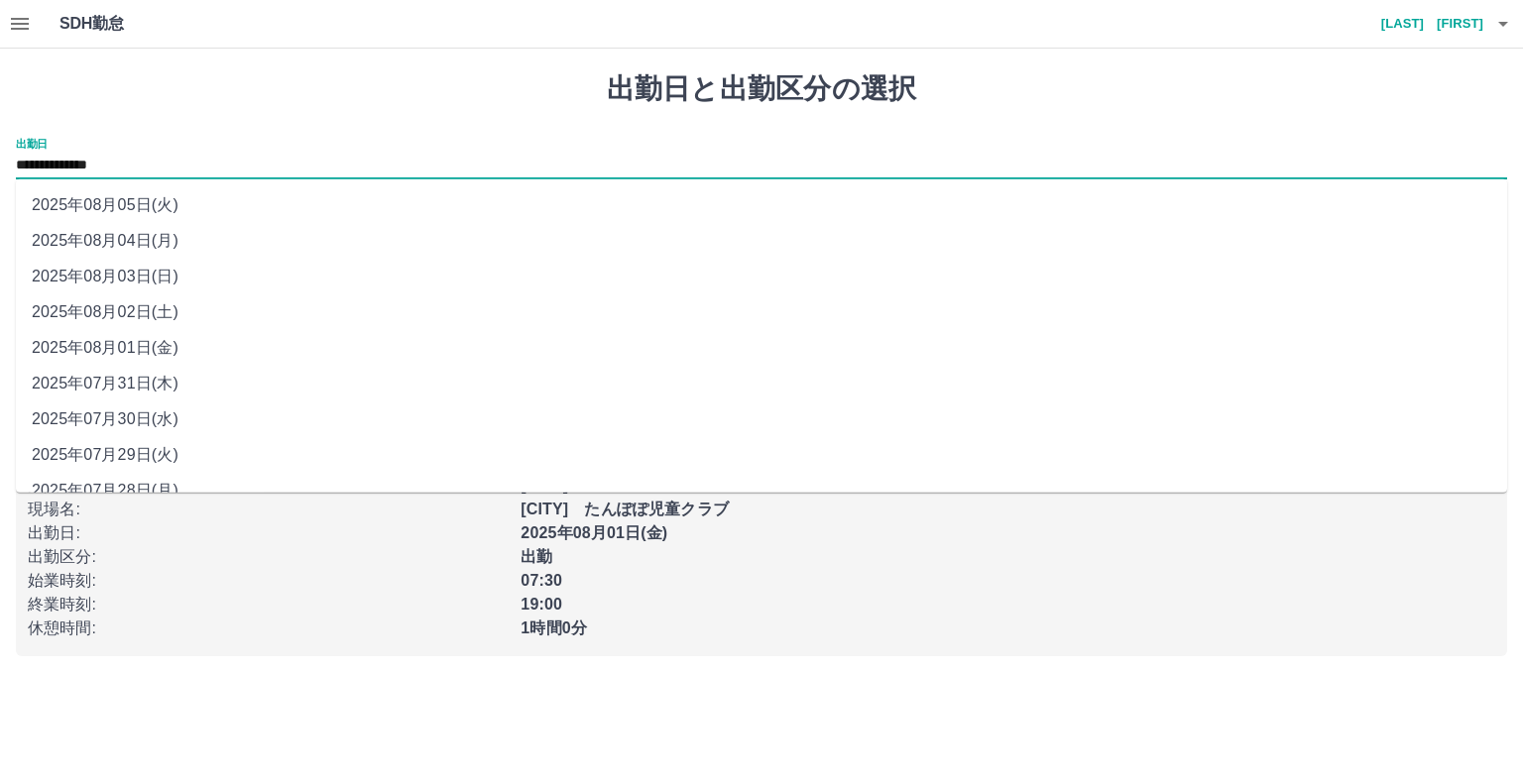 click on "2025年08月02日(土)" at bounding box center [762, 312] 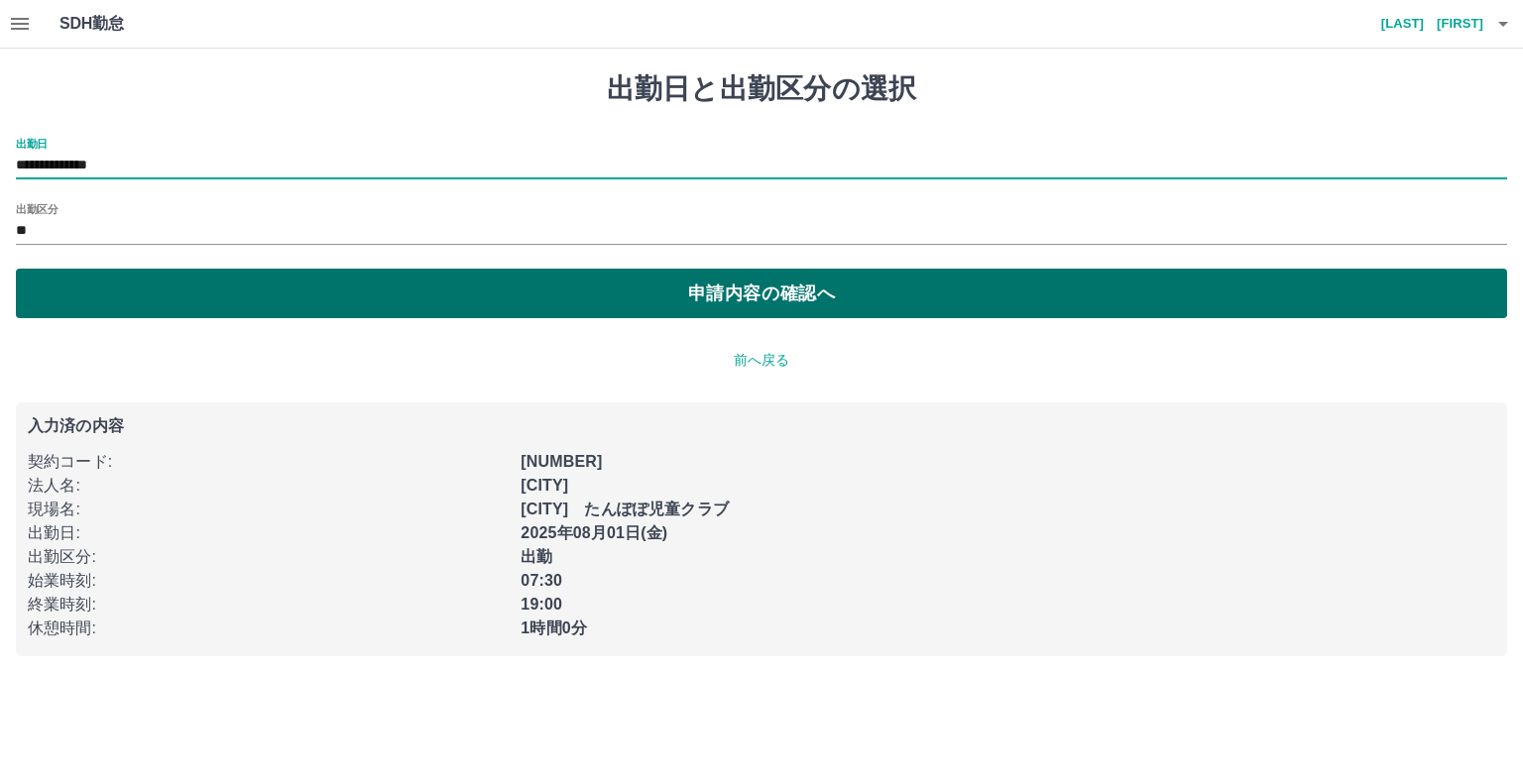 click on "申請内容の確認へ" at bounding box center (762, 293) 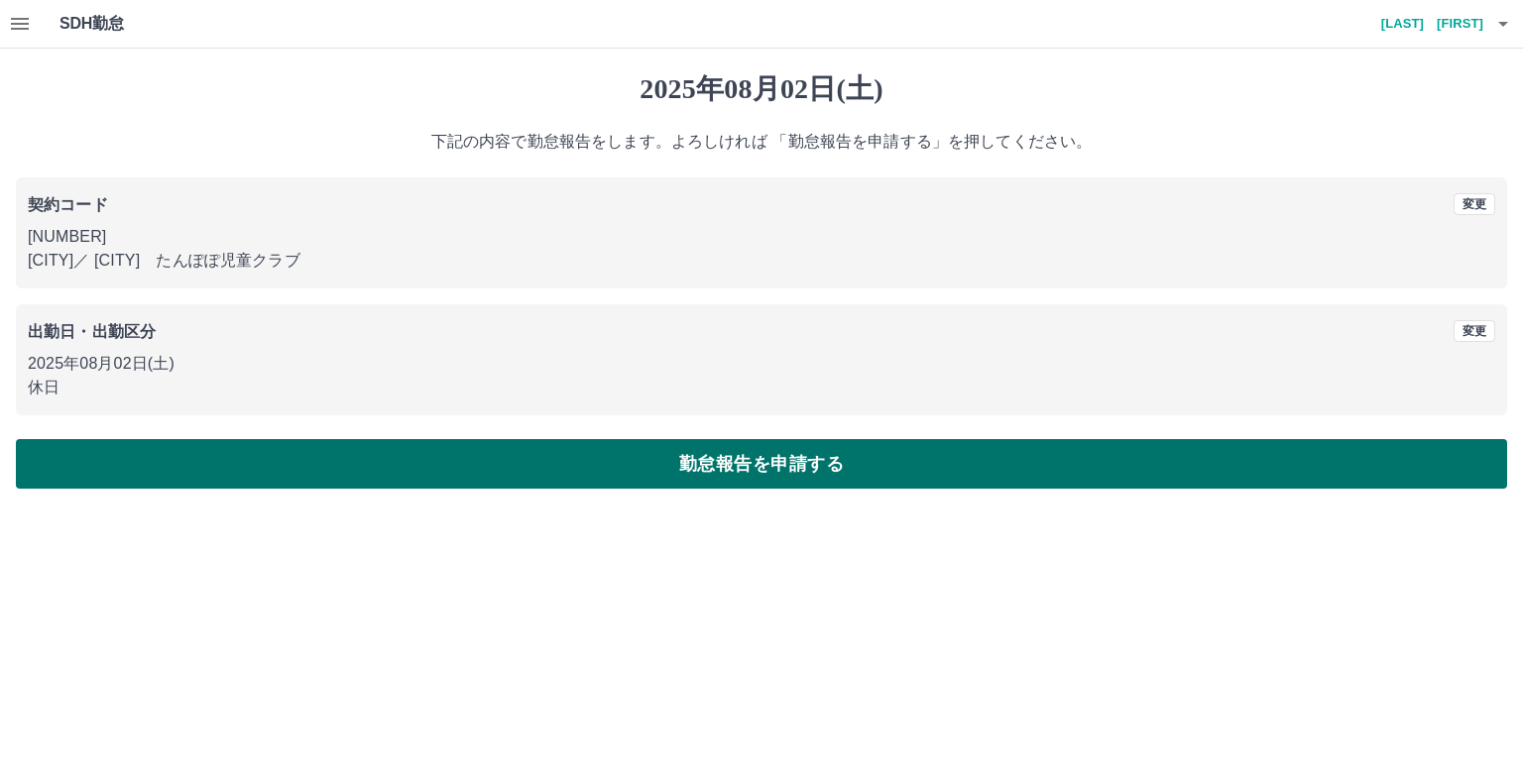click on "勤怠報告を申請する" at bounding box center [762, 464] 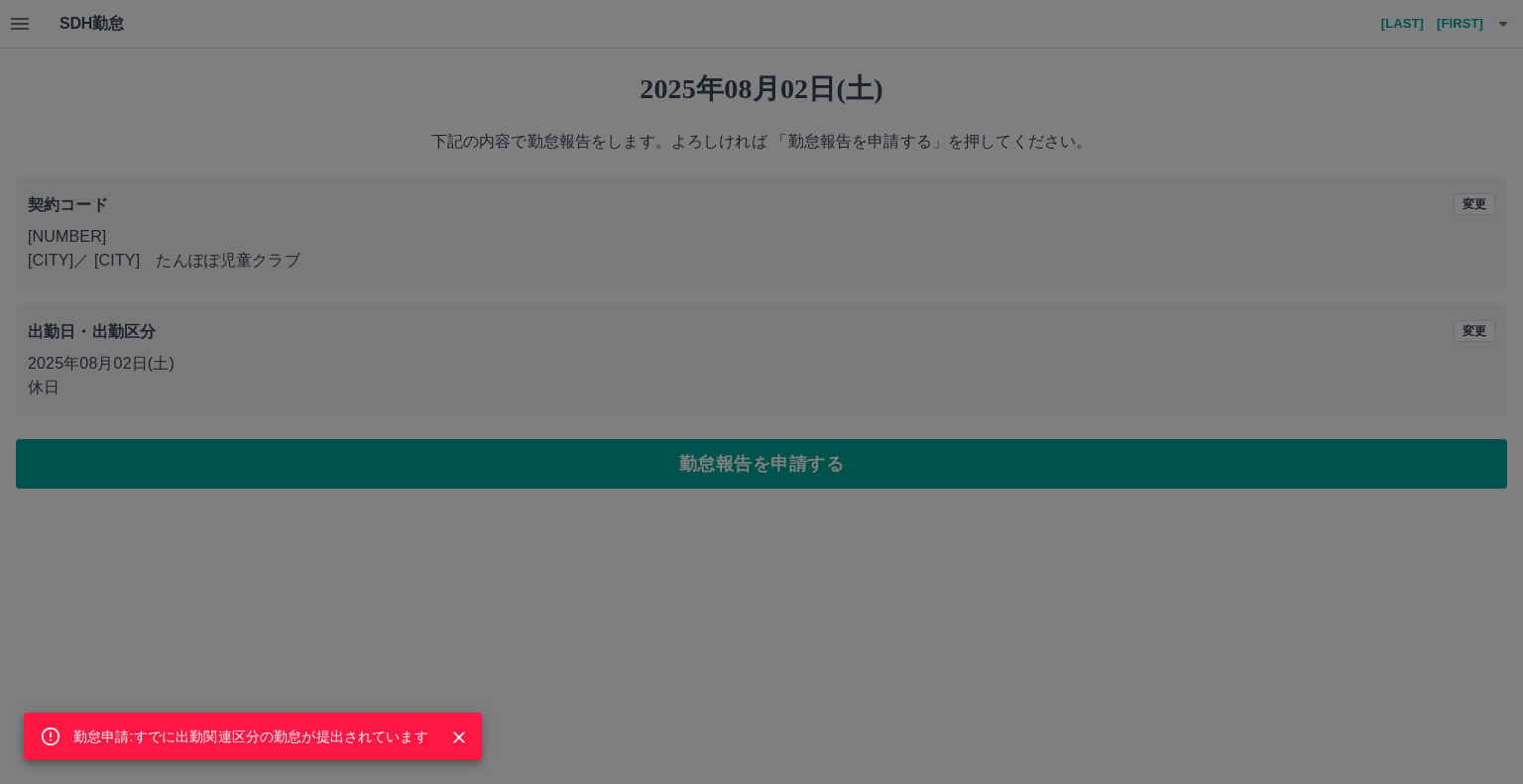 click 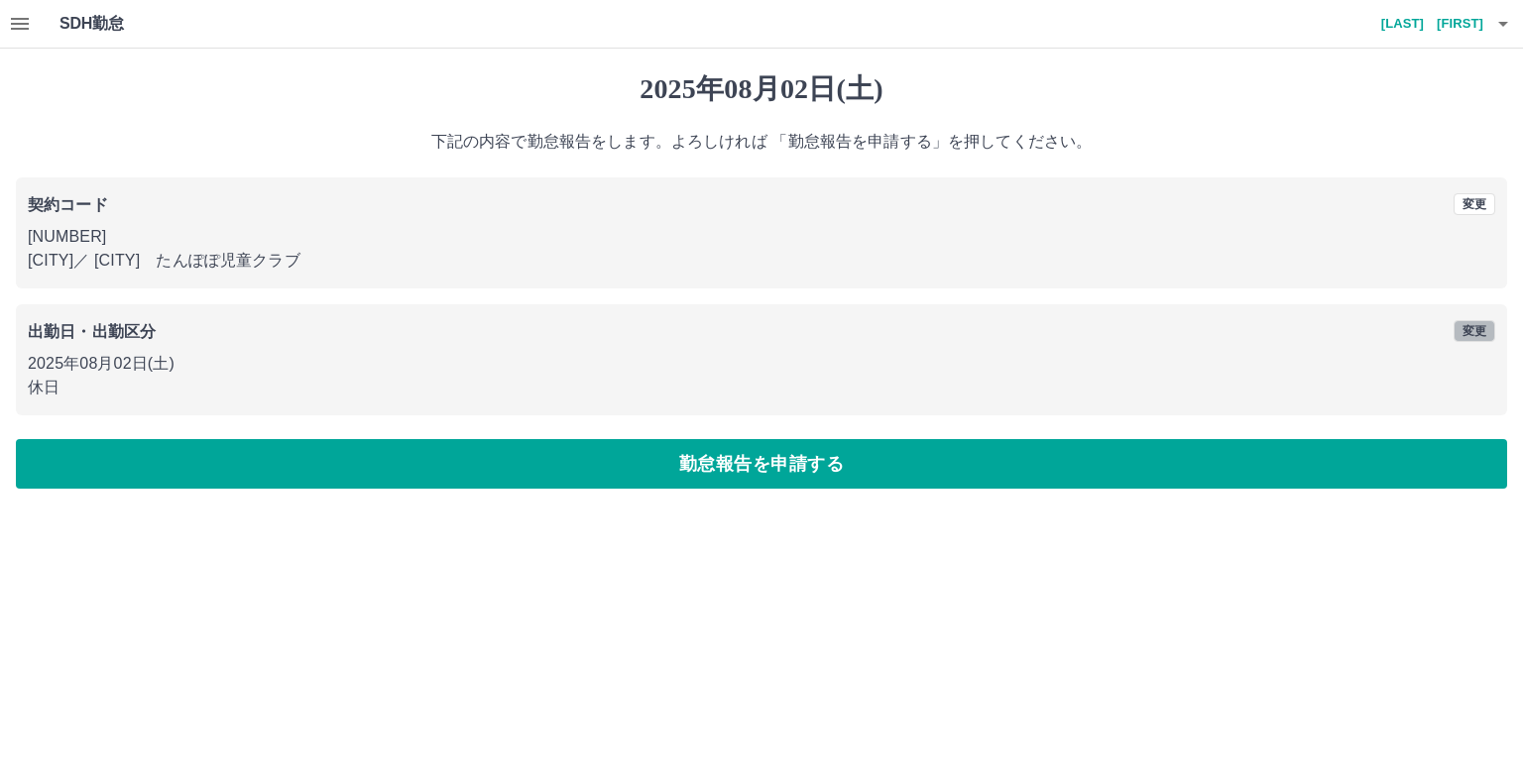 click on "変更" at bounding box center (1474, 331) 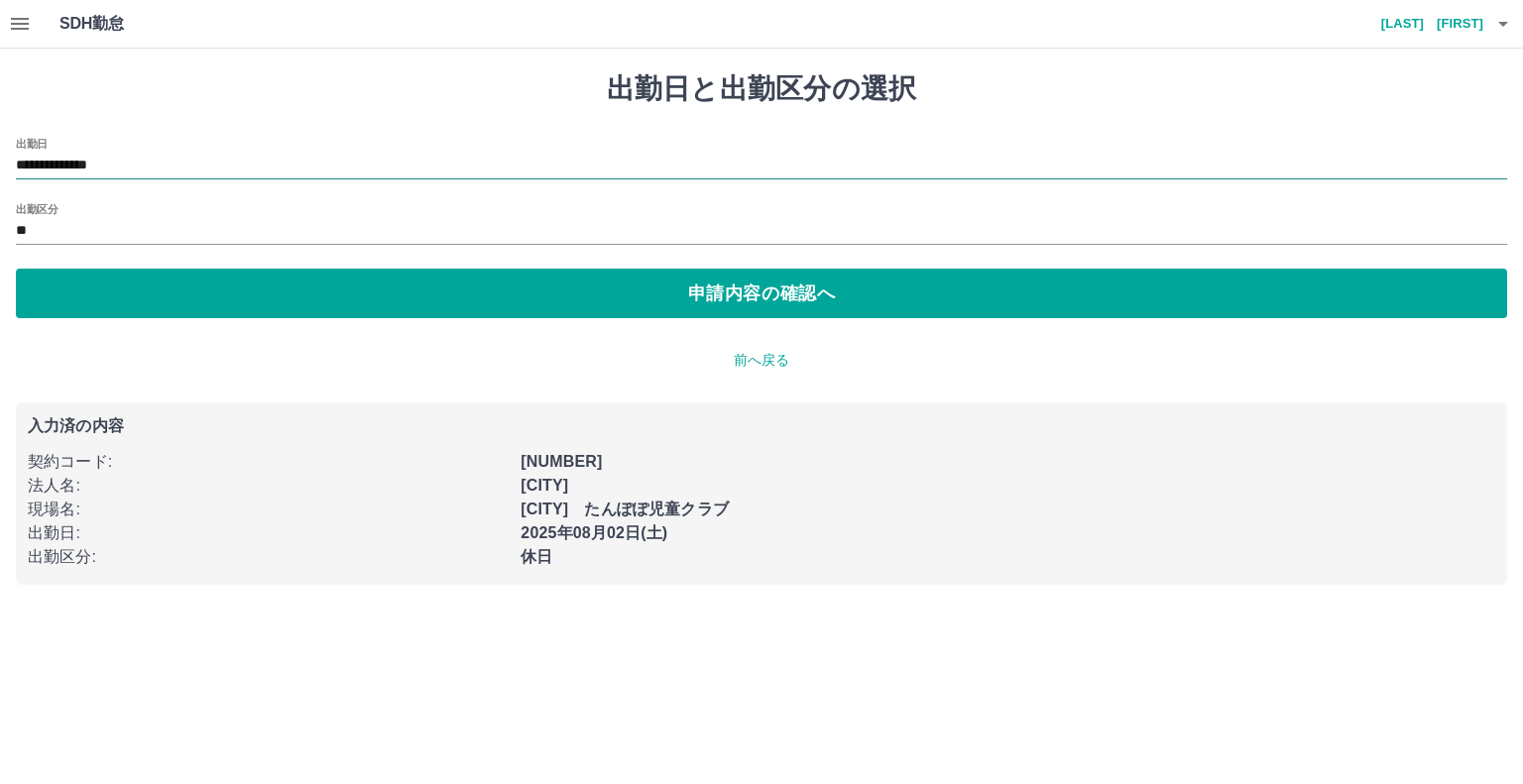 click on "**********" at bounding box center [762, 166] 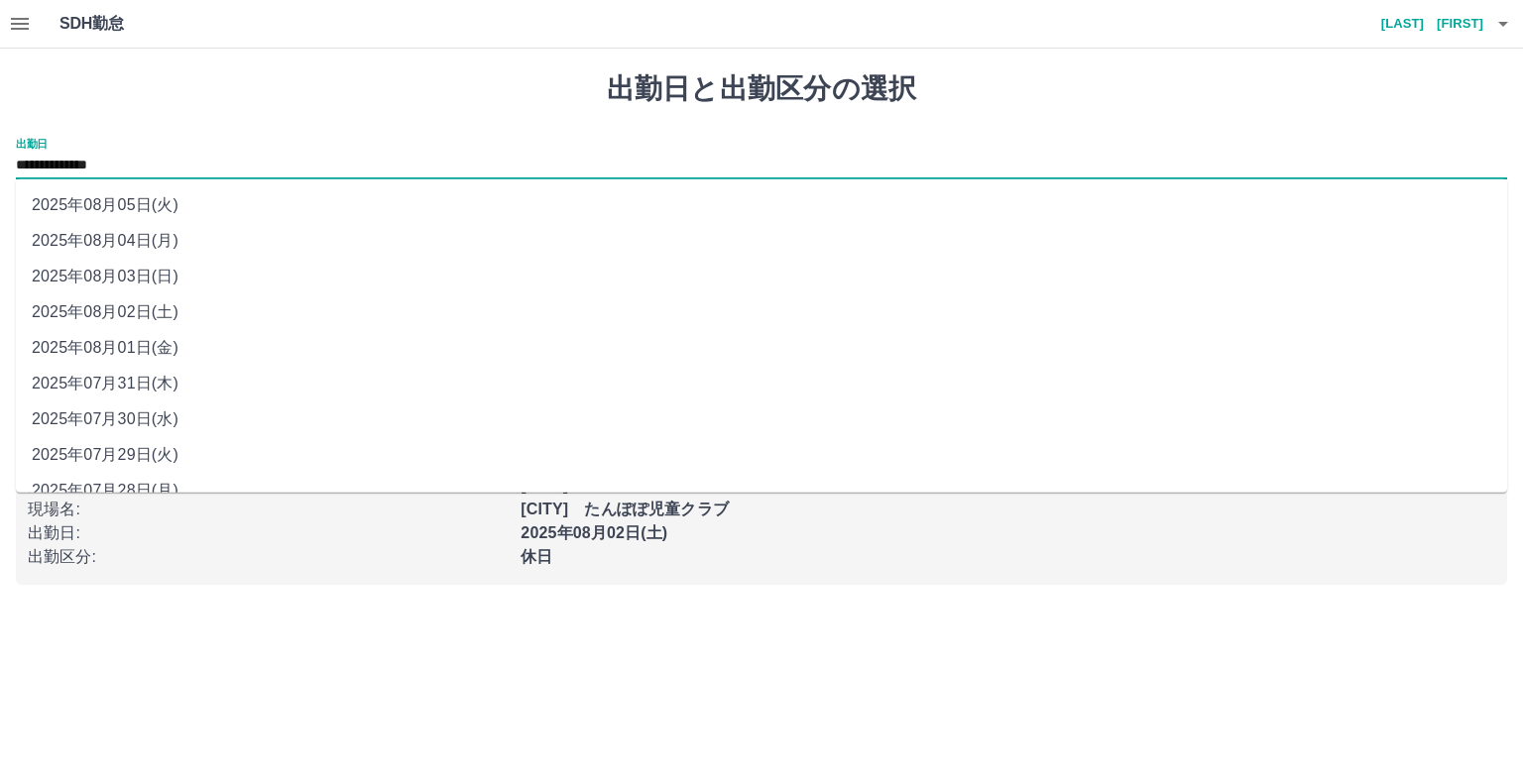 click on "2025年08月03日(日)" at bounding box center [762, 277] 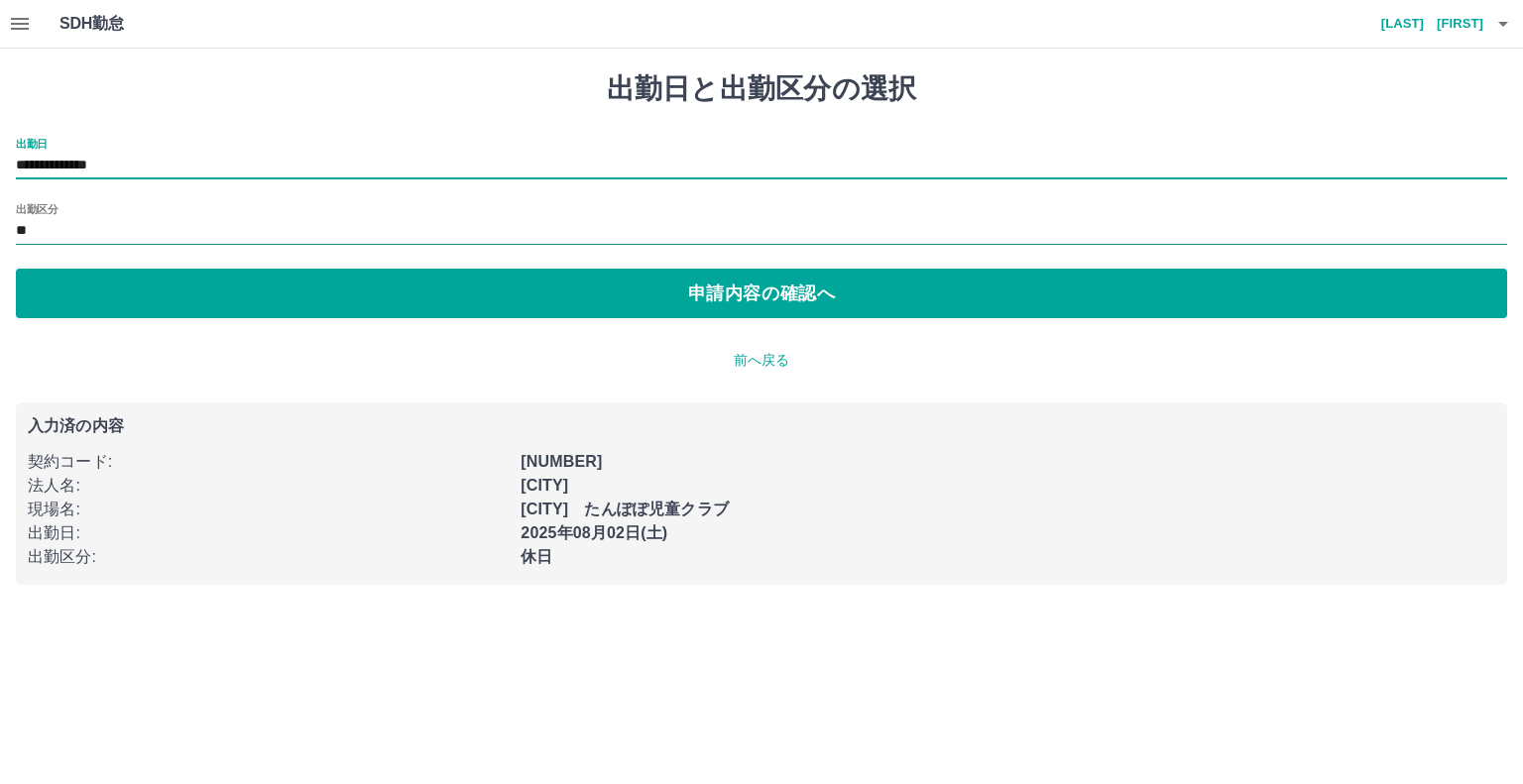 click on "**" at bounding box center [762, 231] 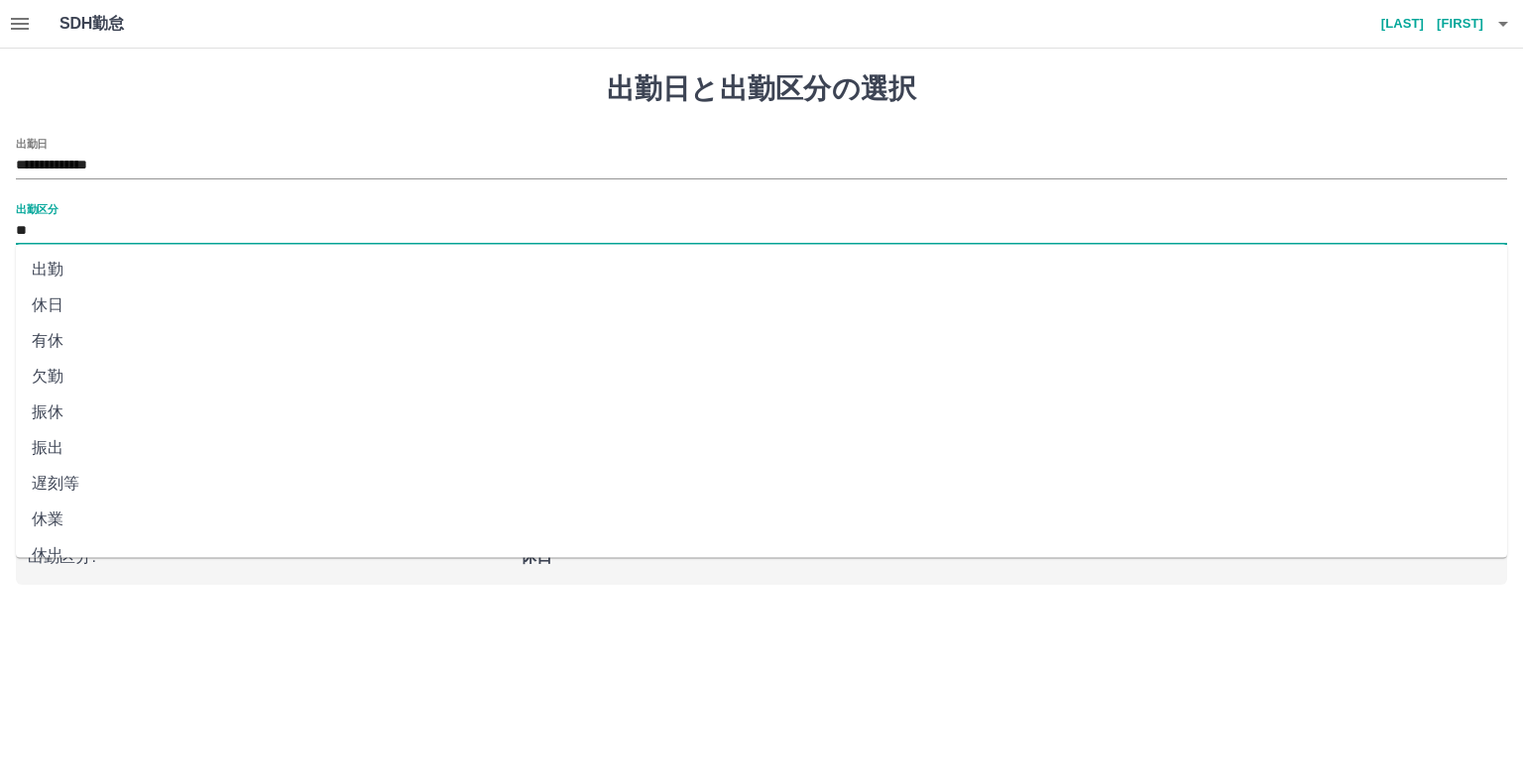 scroll, scrollTop: 344, scrollLeft: 0, axis: vertical 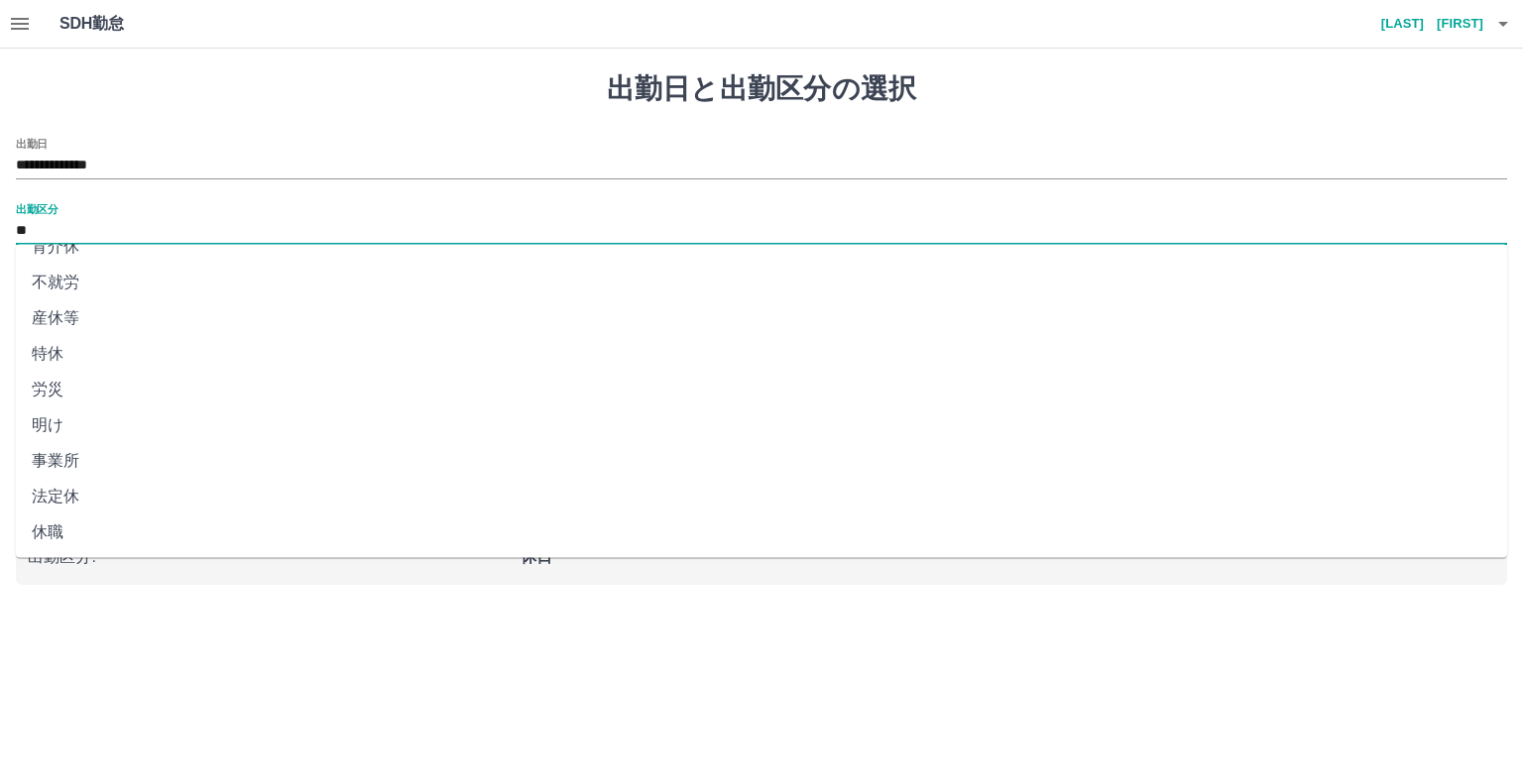 click on "法定休" at bounding box center (762, 497) 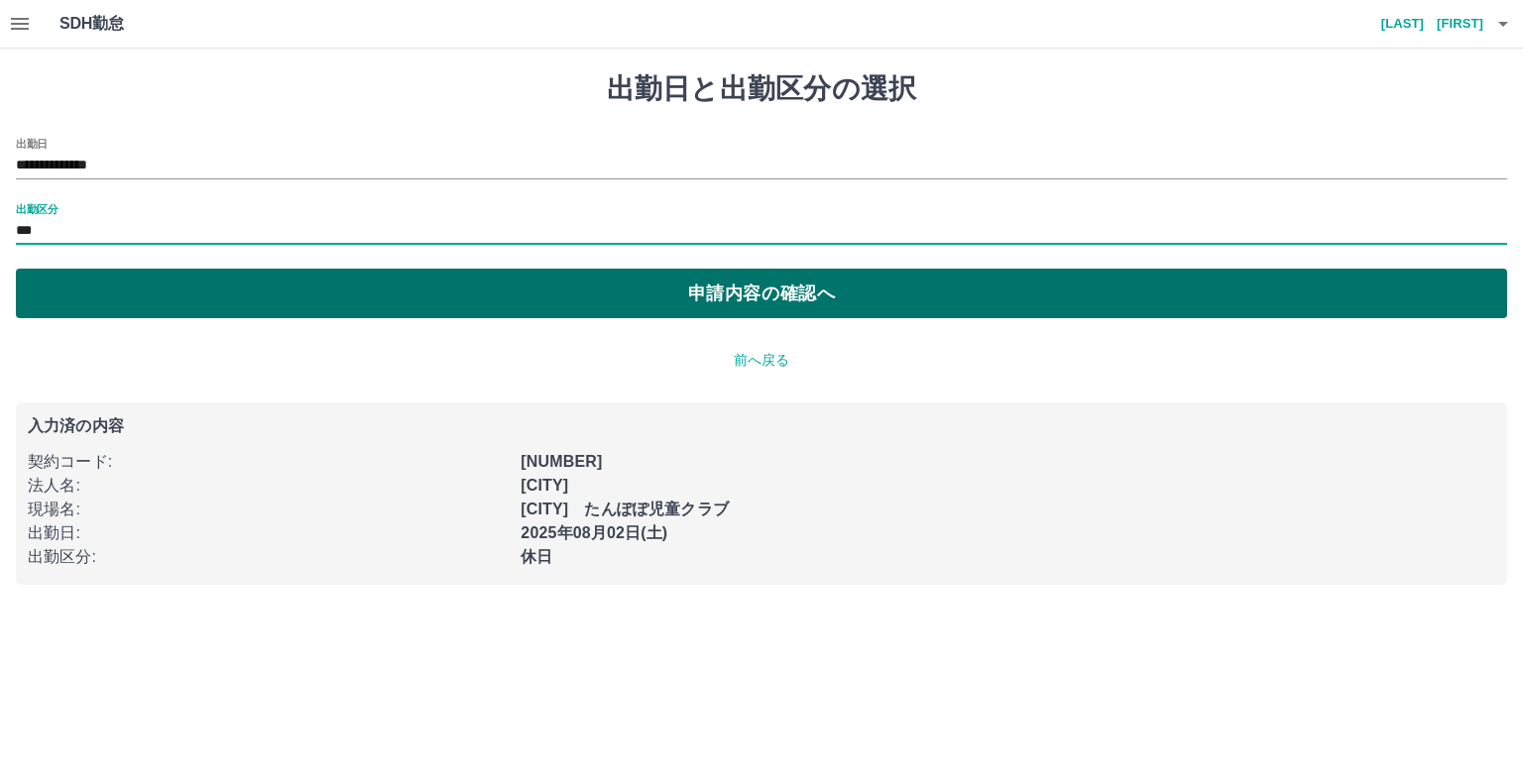 click on "申請内容の確認へ" at bounding box center [762, 293] 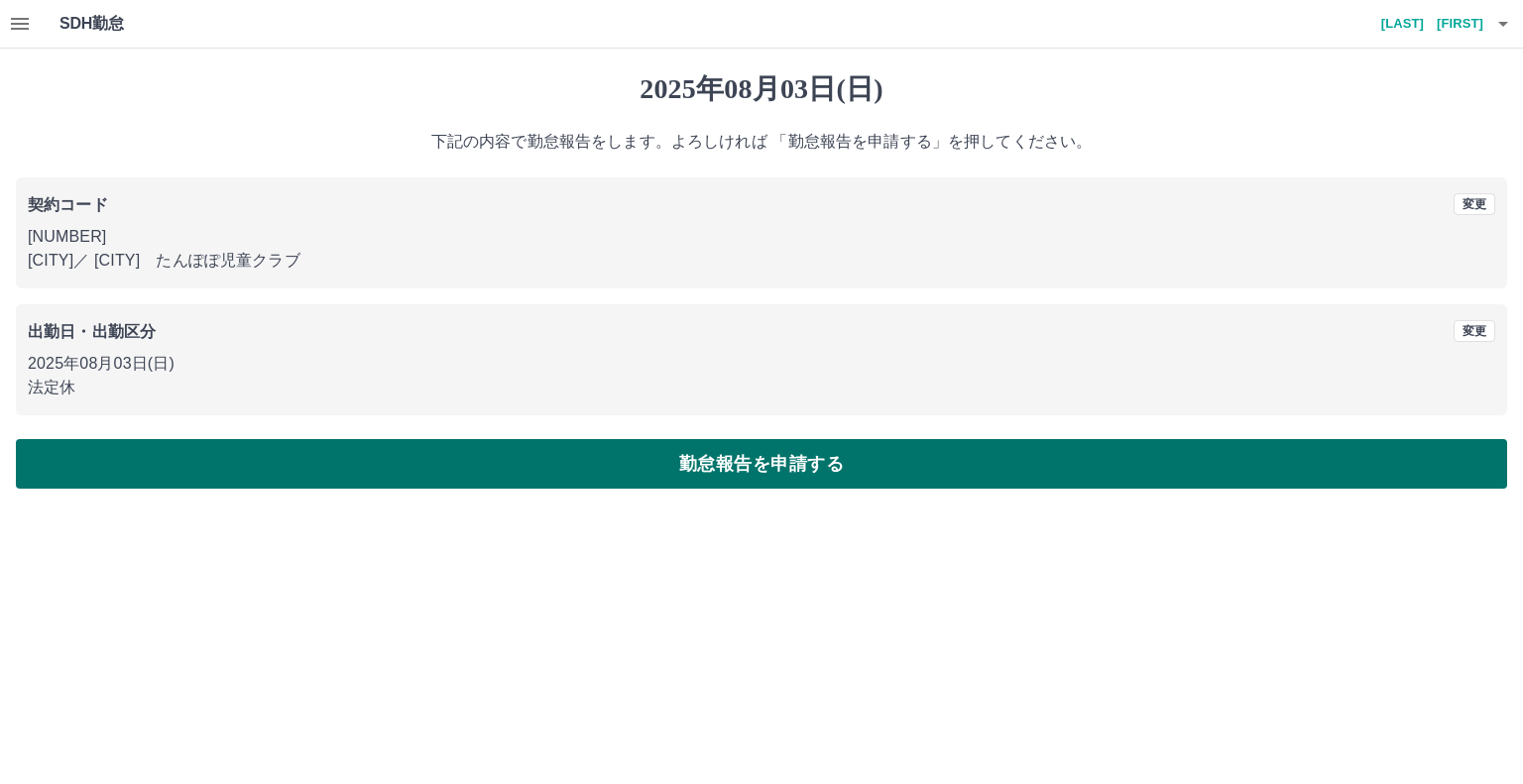 click on "勤怠報告を申請する" at bounding box center [762, 464] 